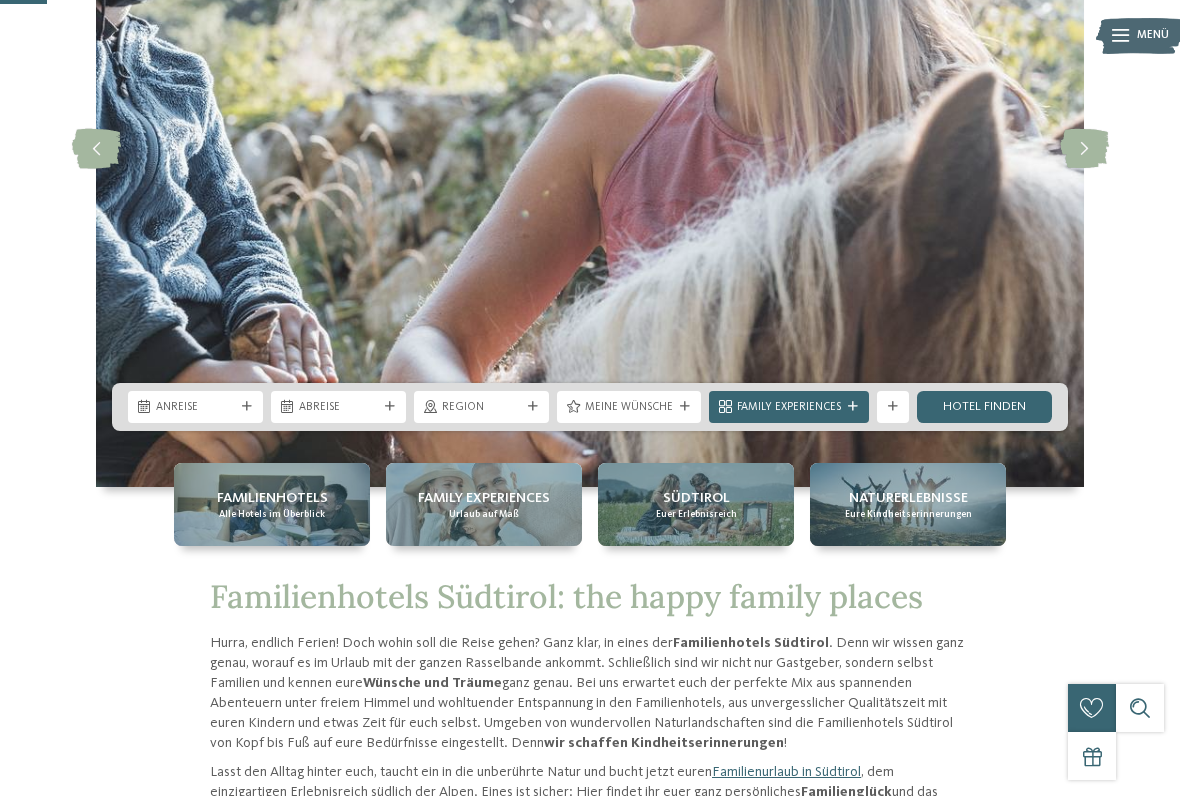 scroll, scrollTop: 270, scrollLeft: 0, axis: vertical 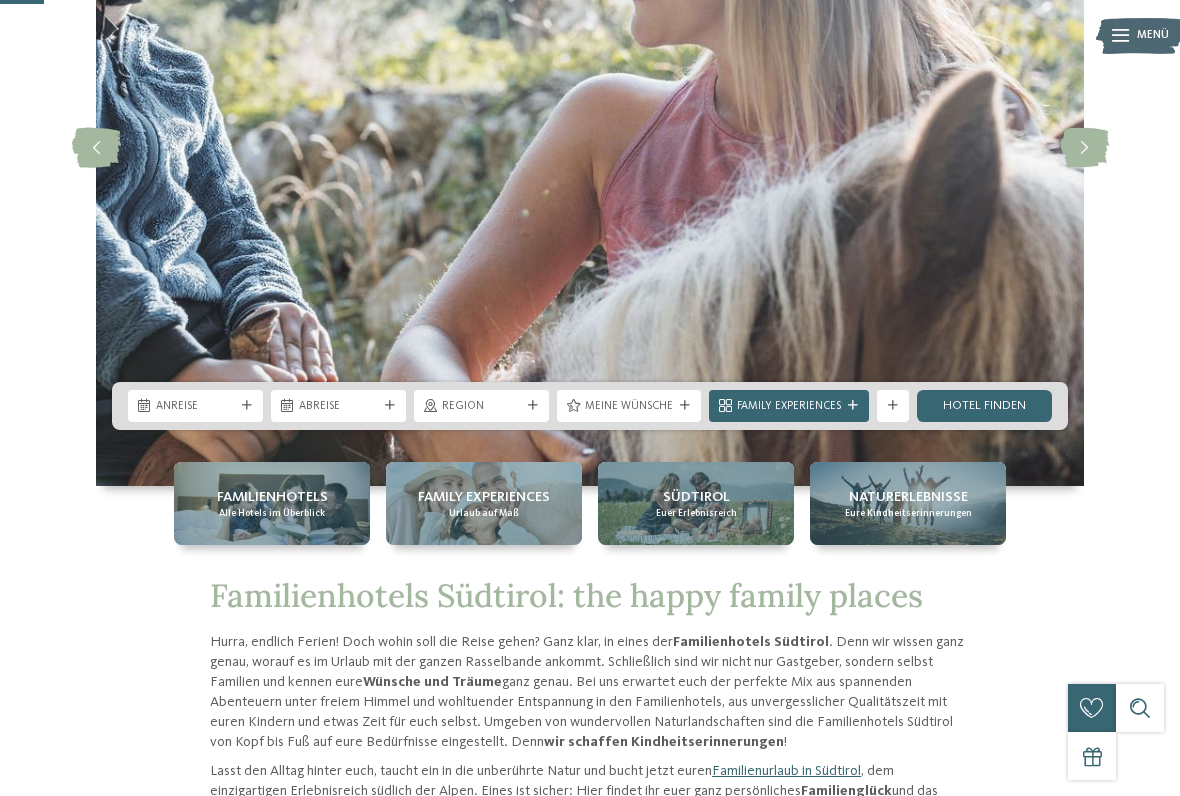 click on "Alle Hotels im Überblick" at bounding box center (272, 513) 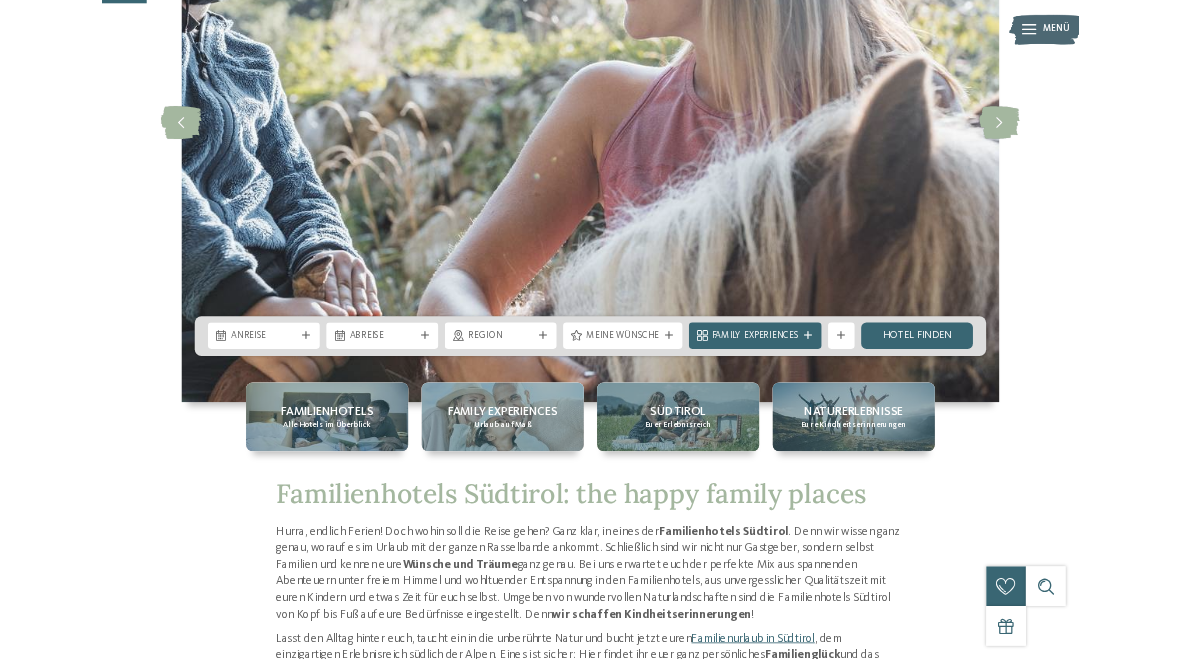 scroll, scrollTop: 0, scrollLeft: 0, axis: both 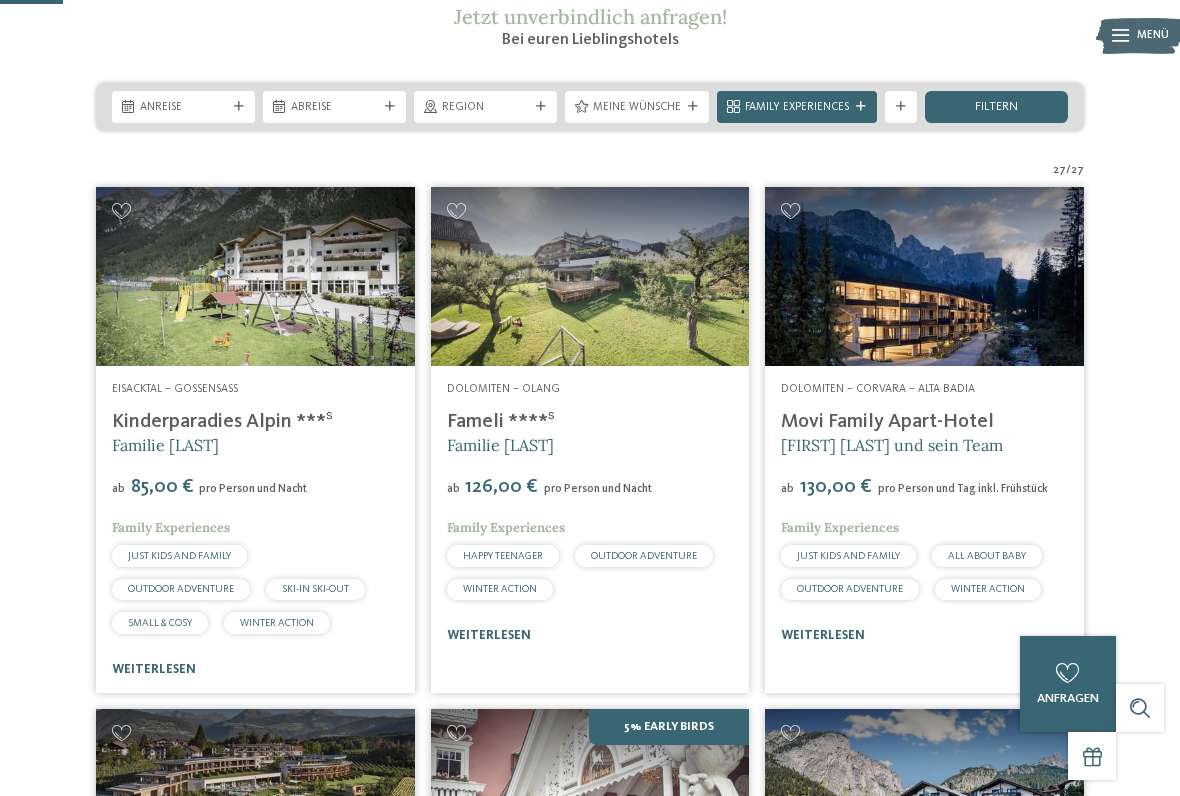 click on "Meine Wünsche" at bounding box center (637, 108) 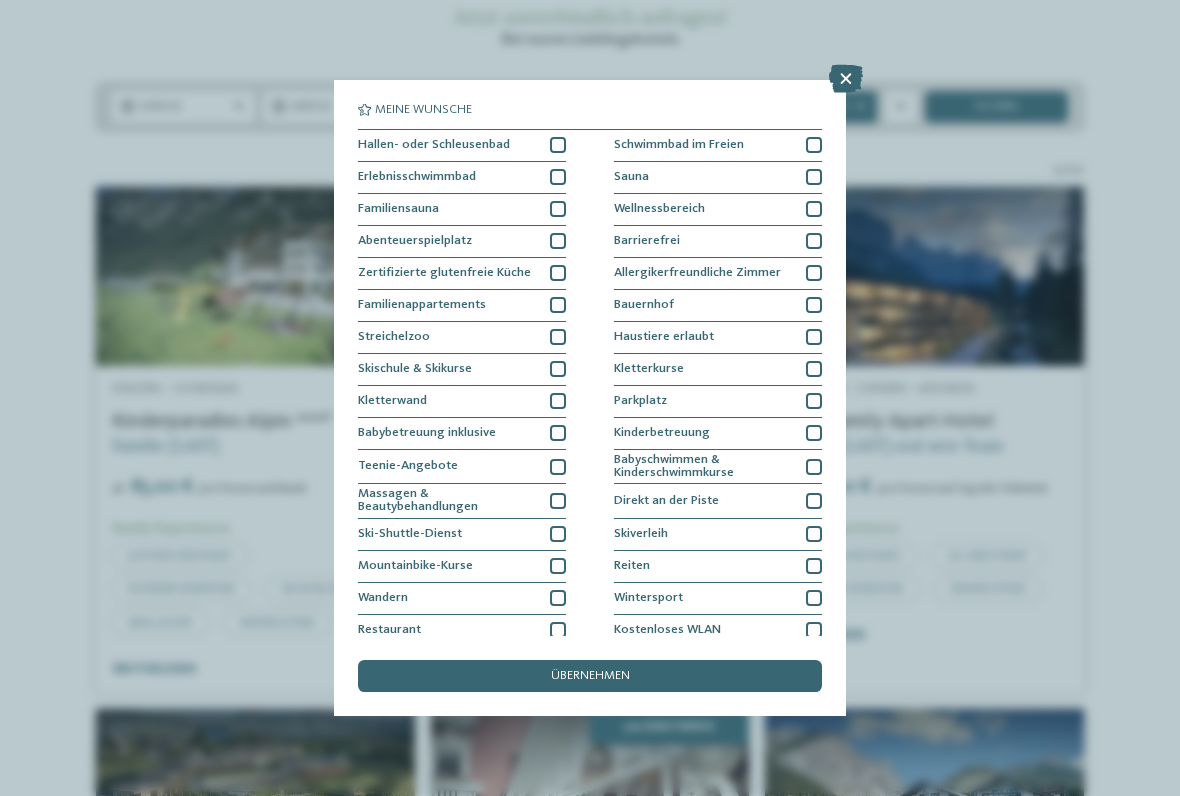 click on "Babybetreuung inklusive" at bounding box center (462, 434) 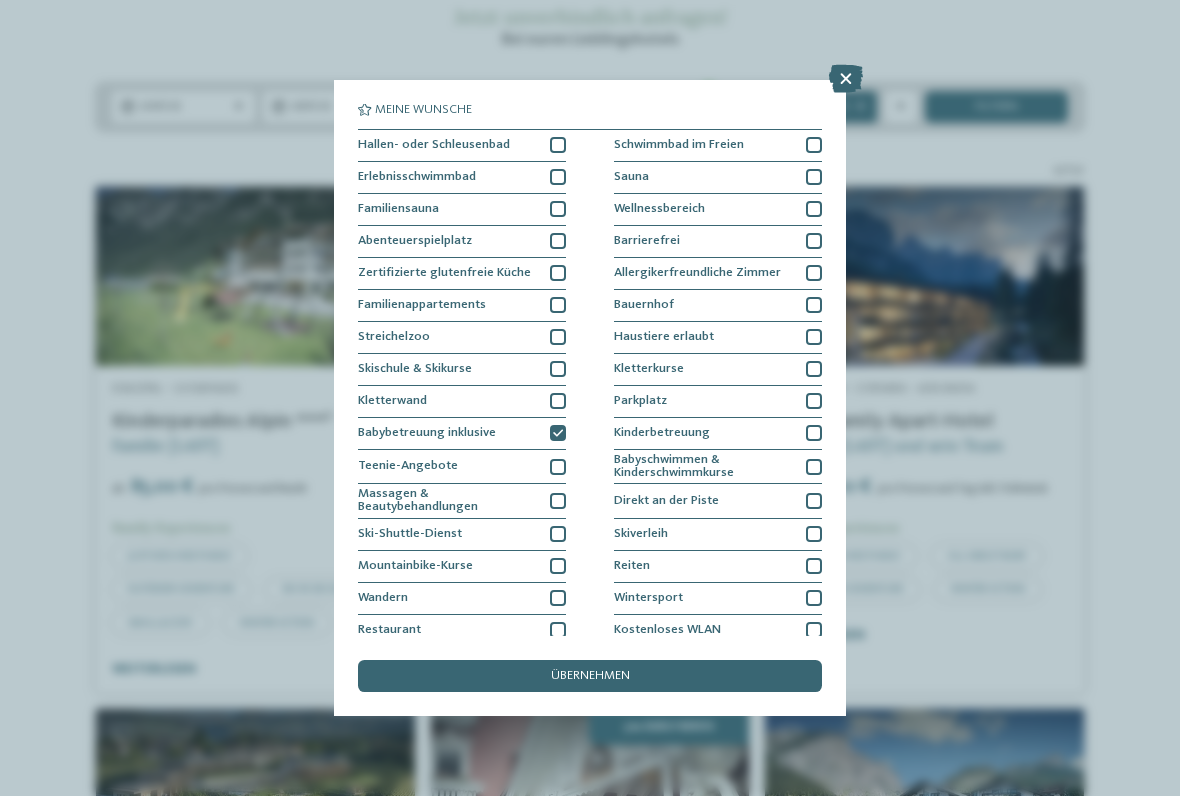 click at bounding box center (814, 467) 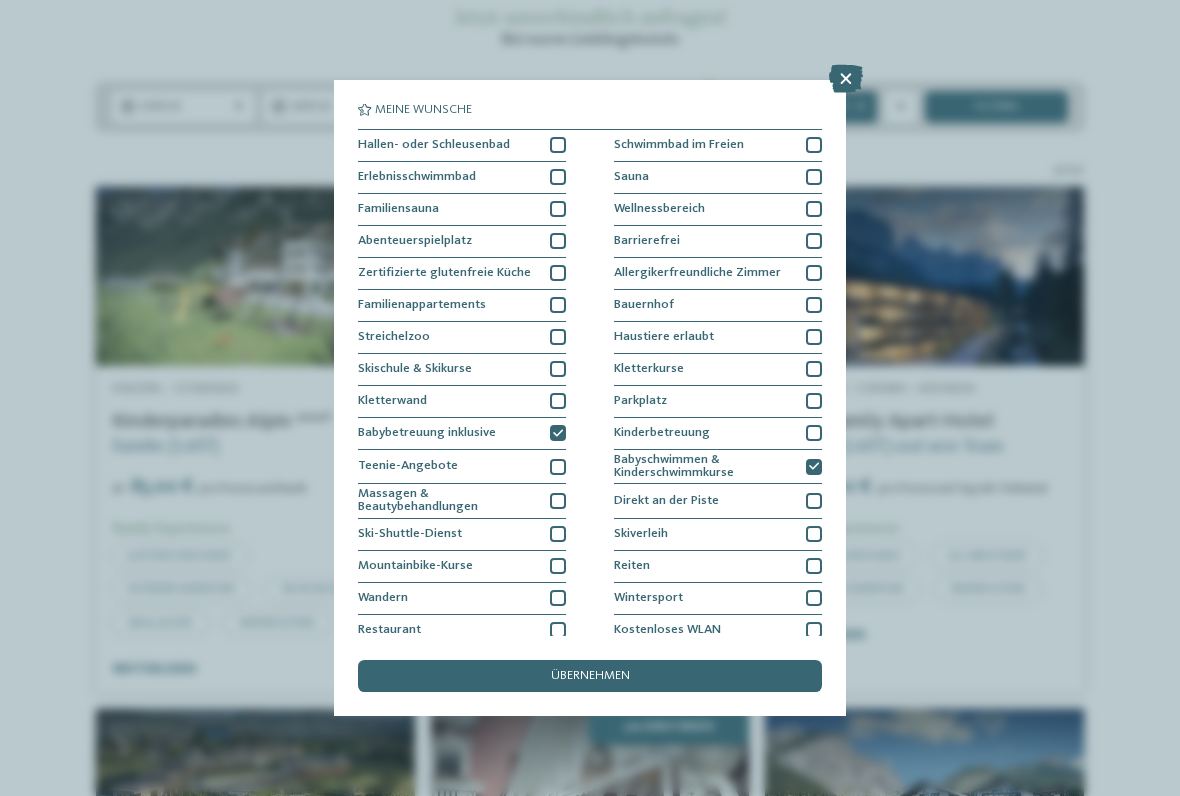 click at bounding box center (814, 467) 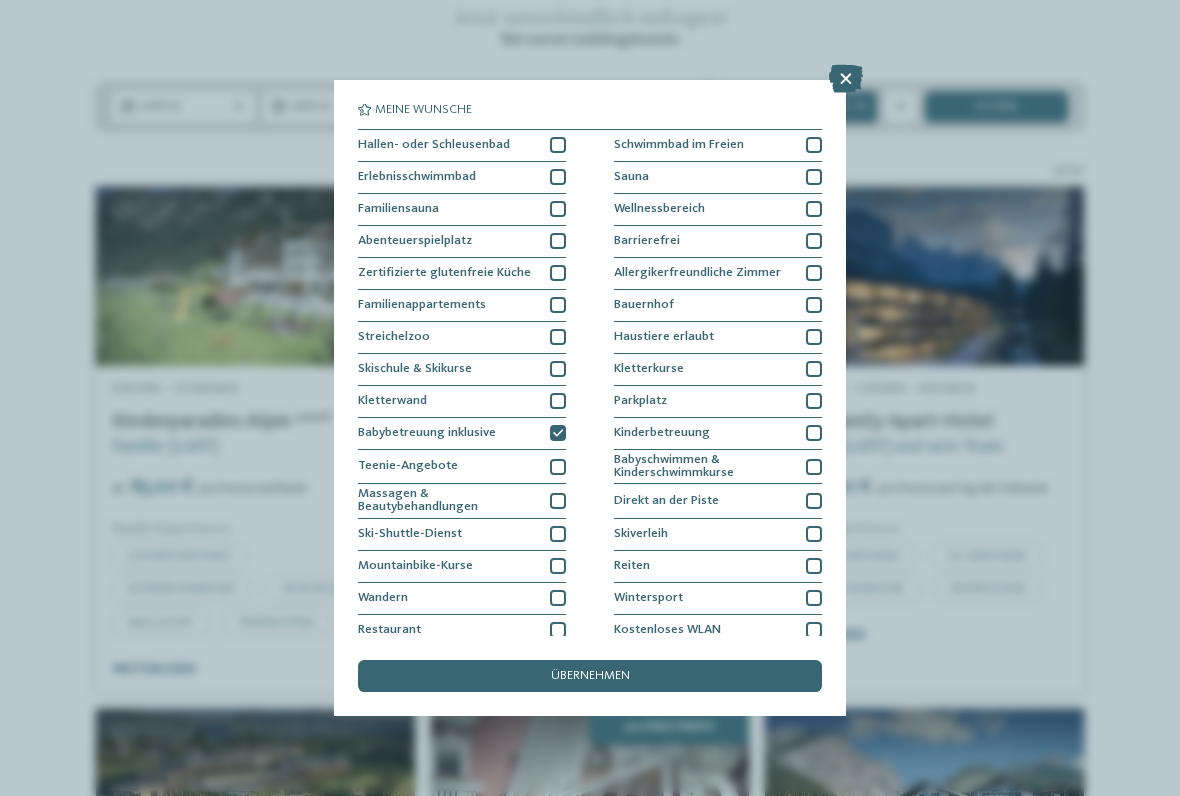 click on "übernehmen" at bounding box center (590, 676) 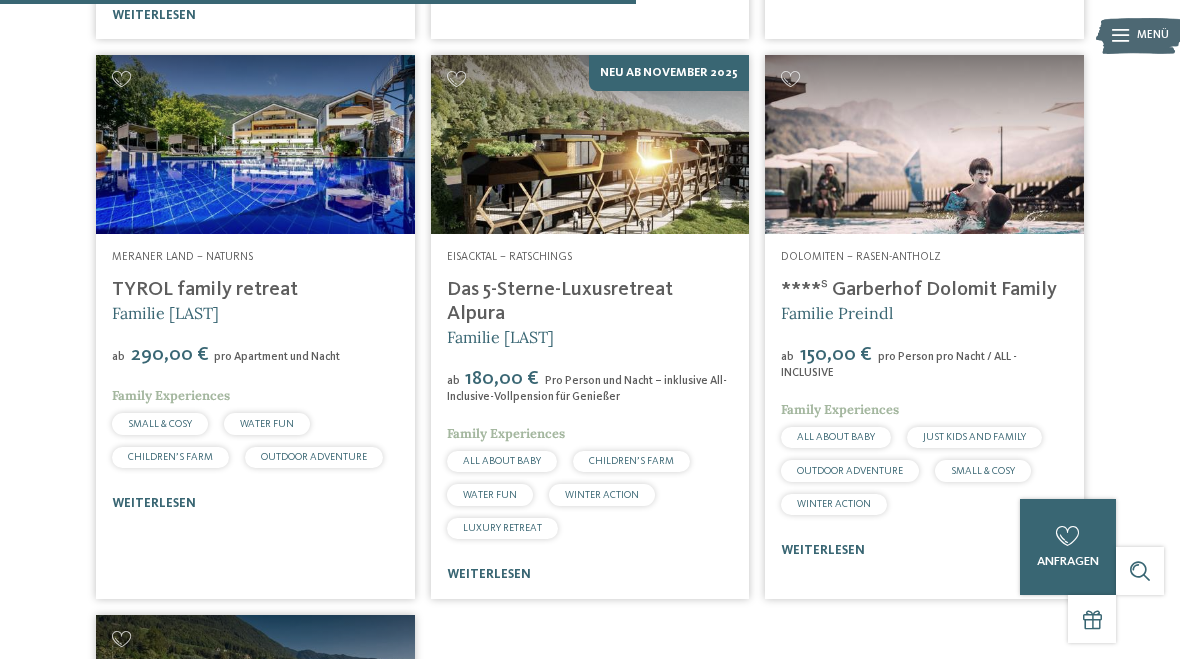 scroll, scrollTop: 1625, scrollLeft: 0, axis: vertical 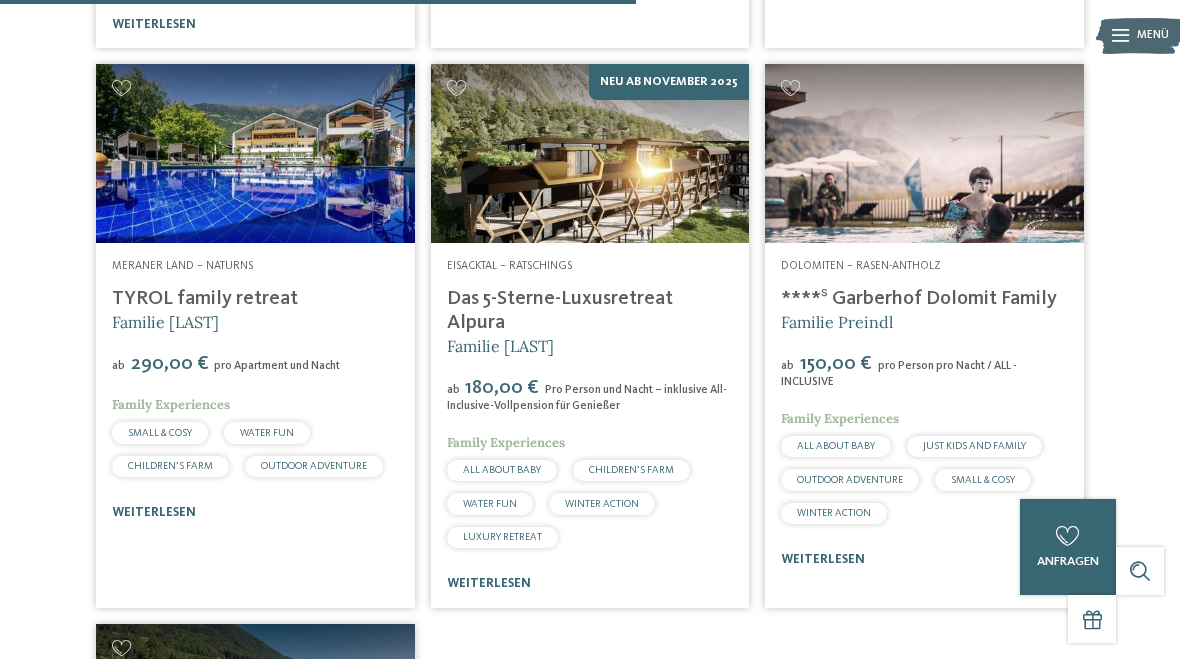click at bounding box center (924, 153) 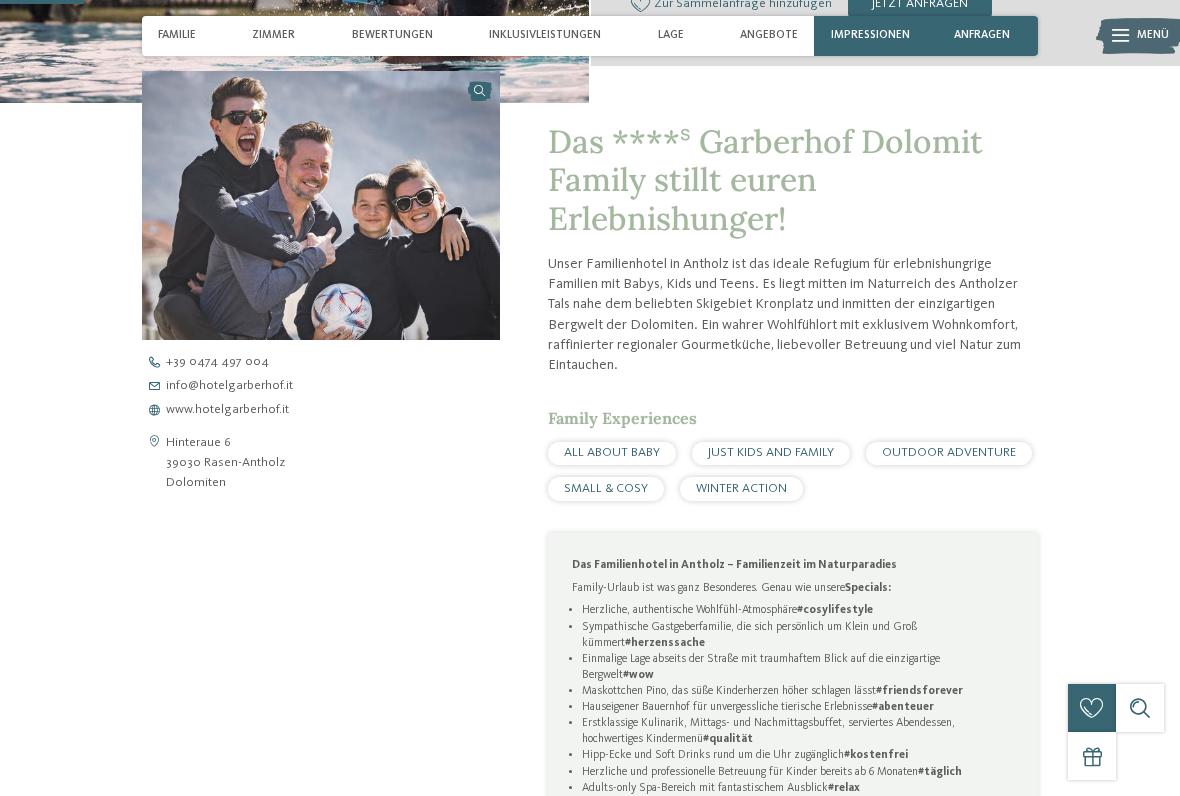 scroll, scrollTop: 531, scrollLeft: 0, axis: vertical 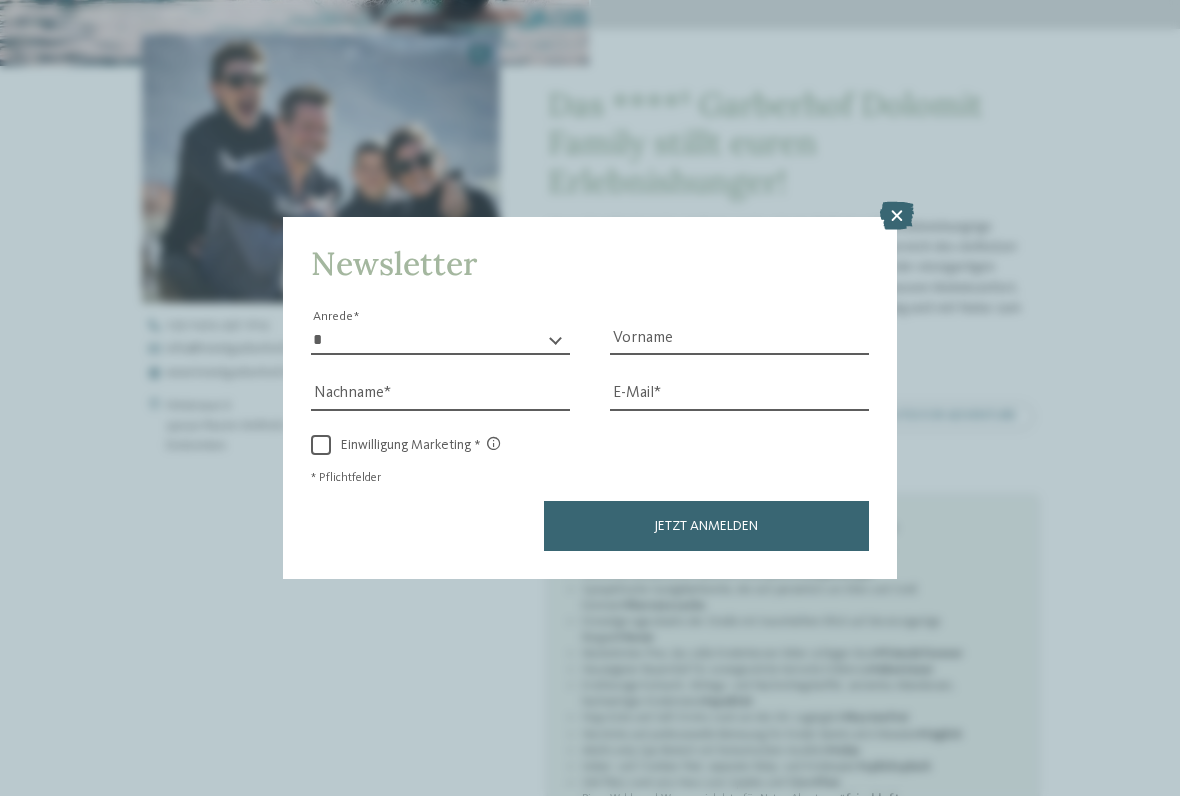 click at bounding box center (897, 216) 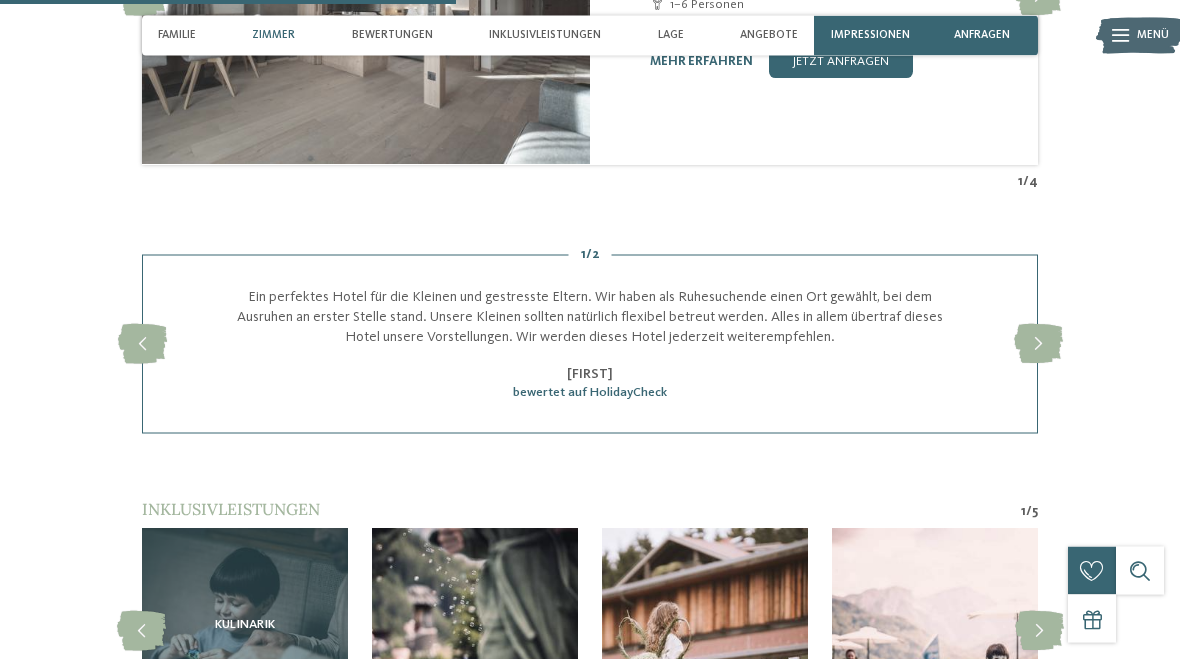 scroll, scrollTop: 2577, scrollLeft: 0, axis: vertical 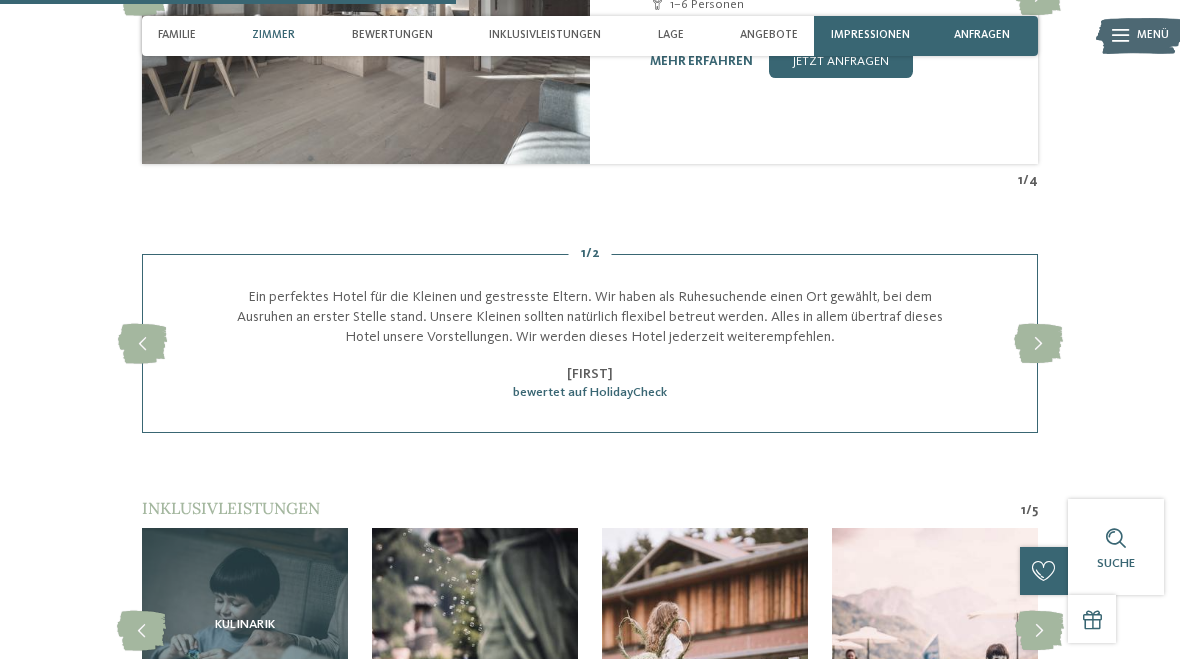 click at bounding box center [1038, 344] 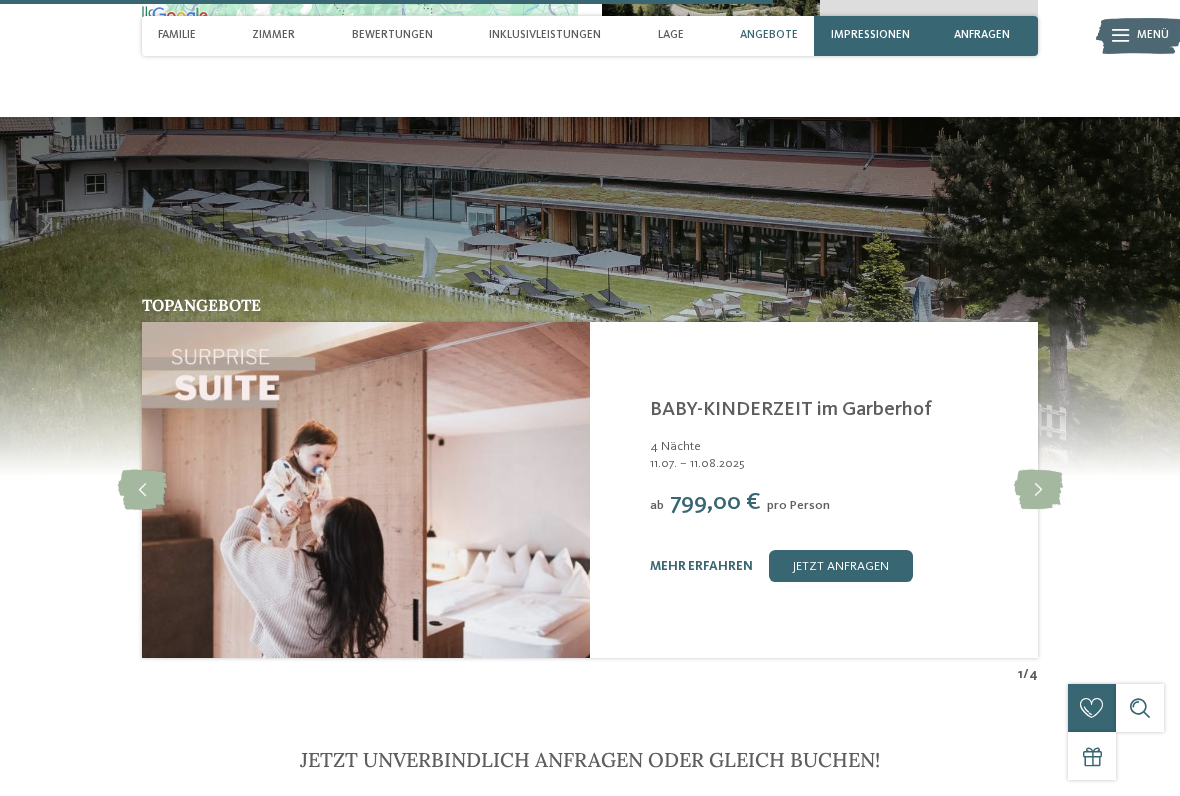 scroll, scrollTop: 4331, scrollLeft: 0, axis: vertical 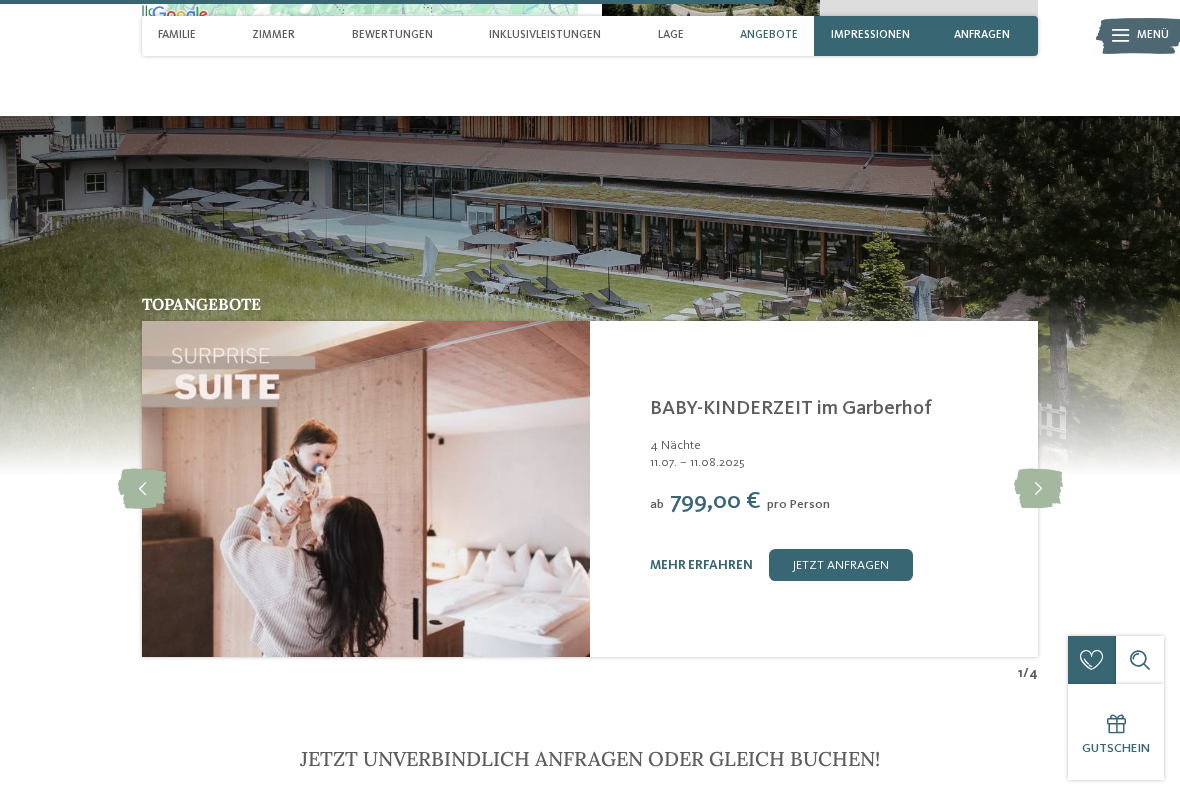 click at bounding box center (1038, 489) 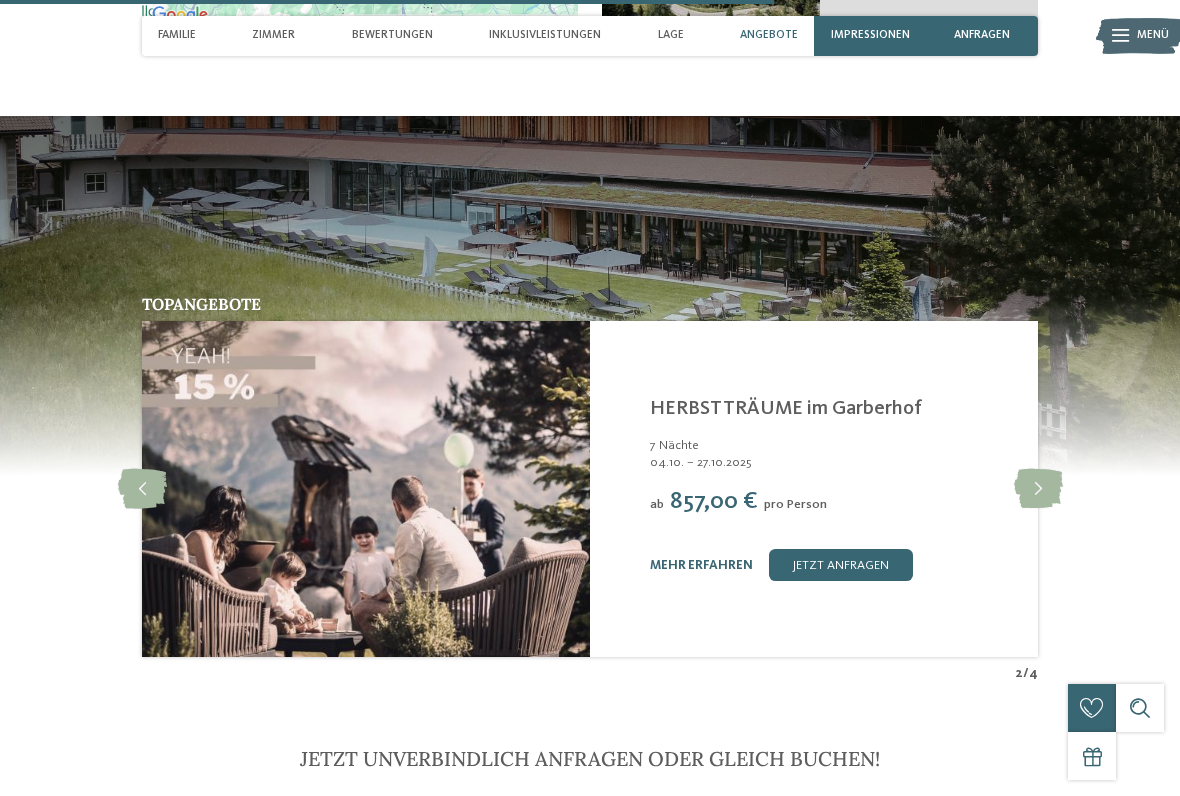 click at bounding box center (142, 489) 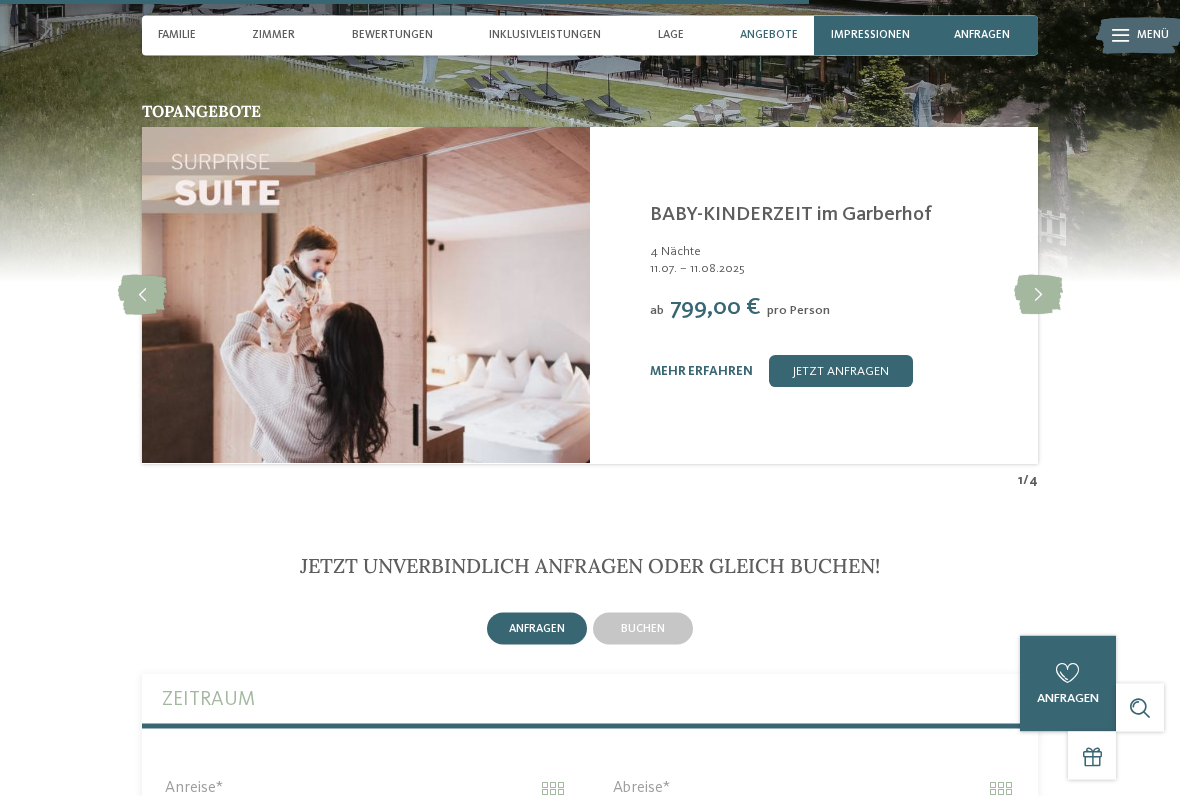scroll, scrollTop: 4526, scrollLeft: 0, axis: vertical 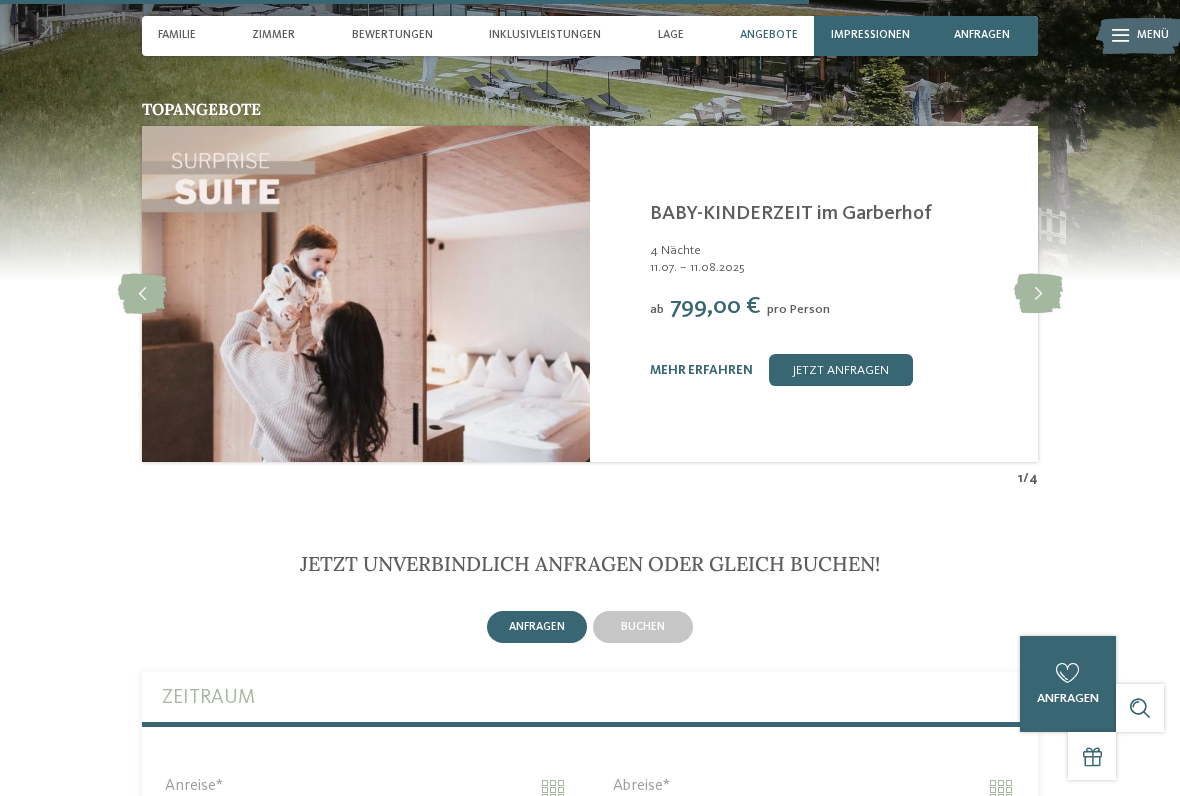 click on "jetzt anfragen" at bounding box center (841, 370) 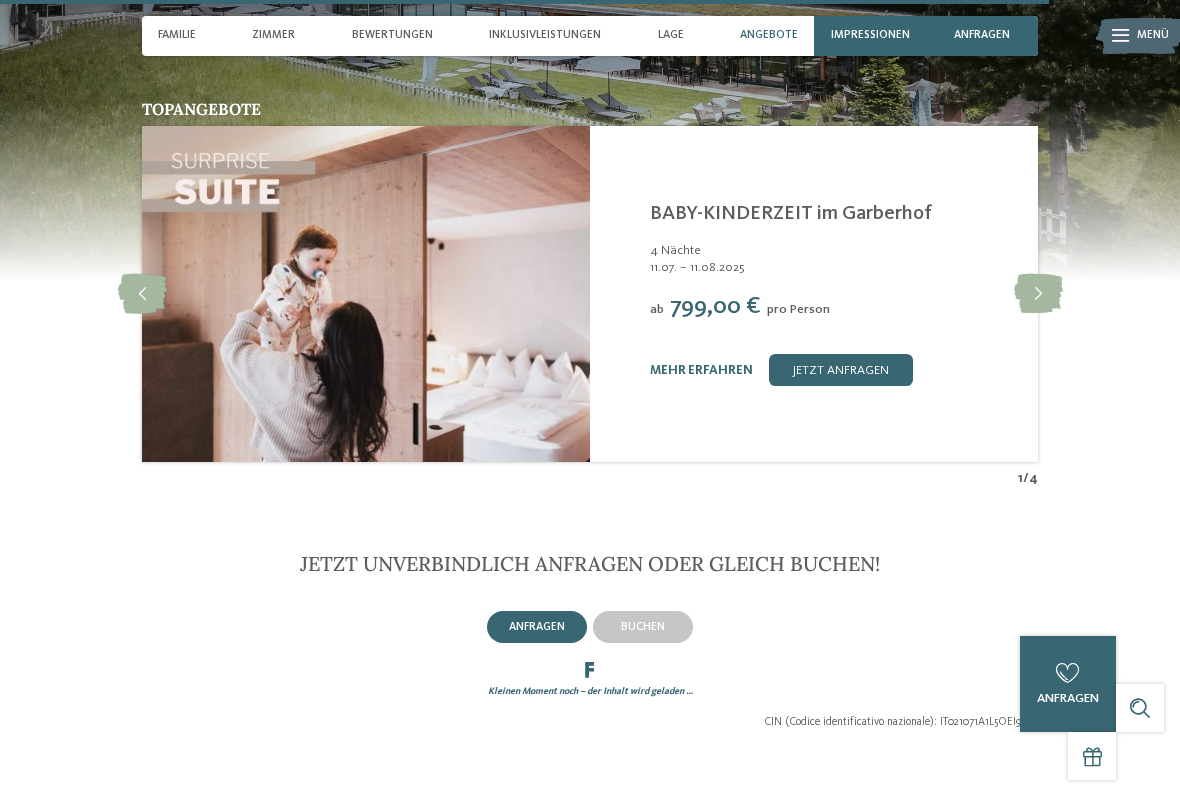 scroll, scrollTop: 5015, scrollLeft: 0, axis: vertical 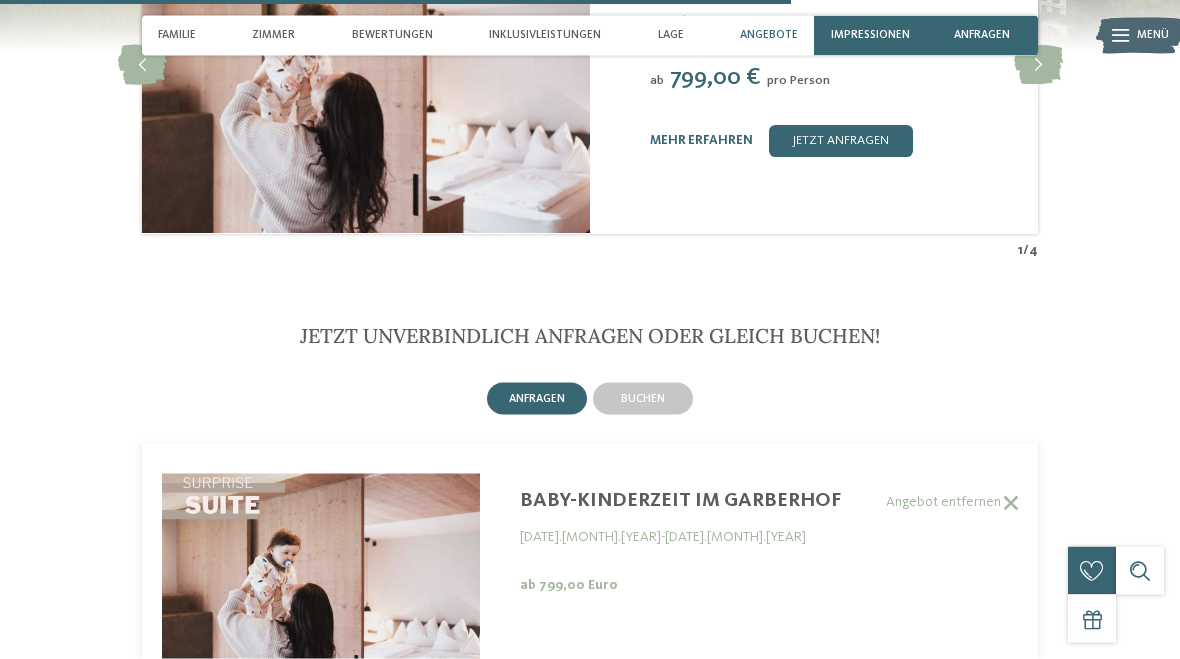 click on "buchen" at bounding box center [643, 399] 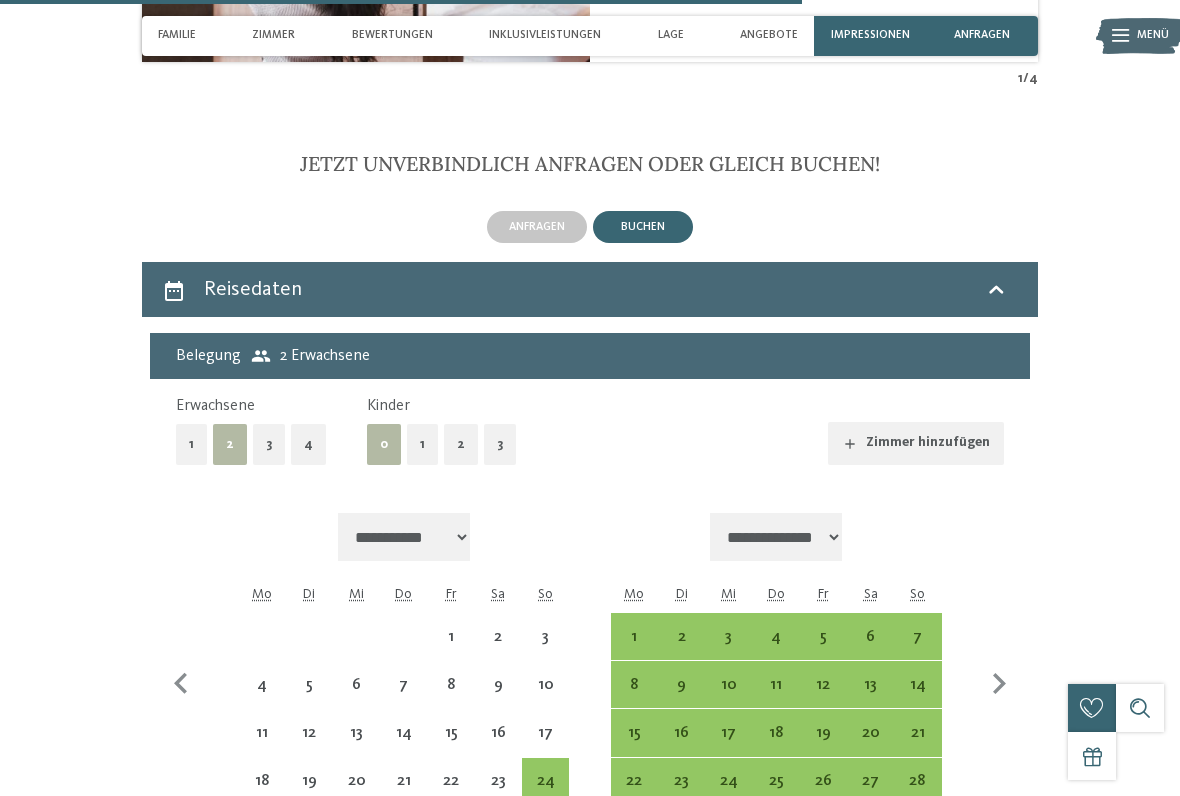 scroll, scrollTop: 5026, scrollLeft: 0, axis: vertical 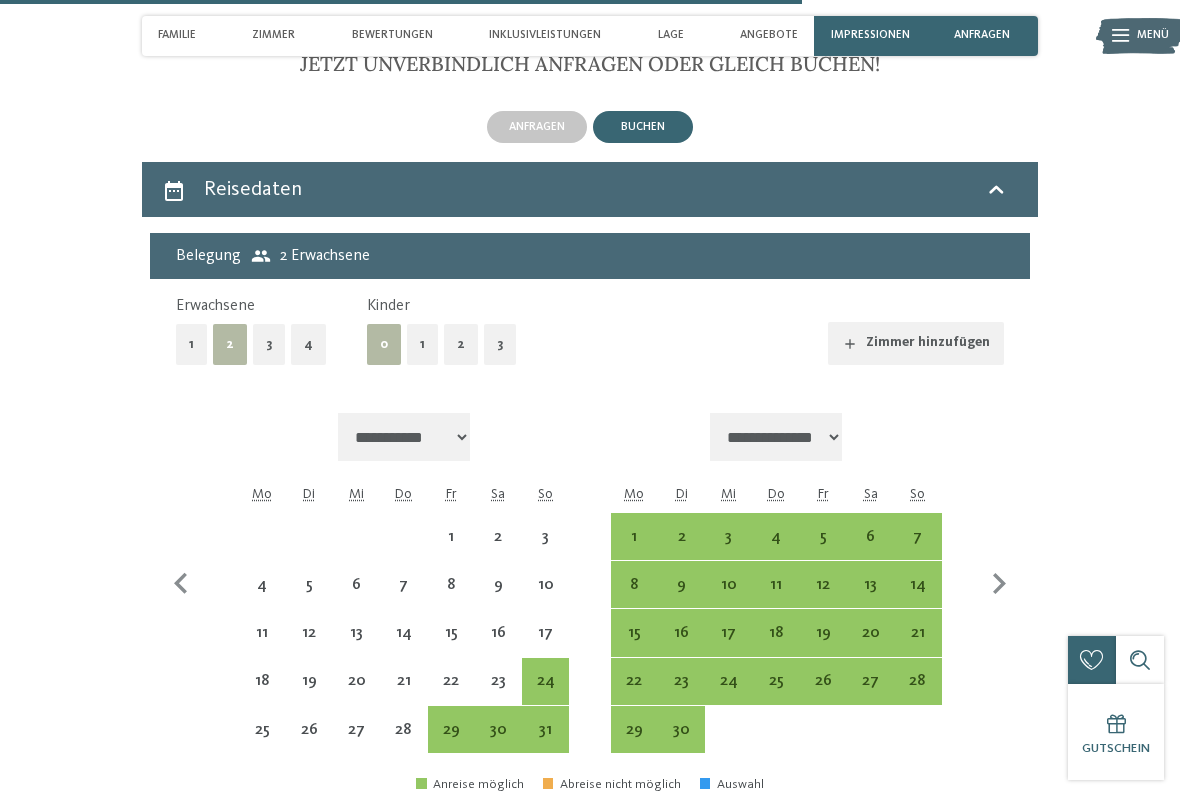 click on "5" at bounding box center [309, 598] 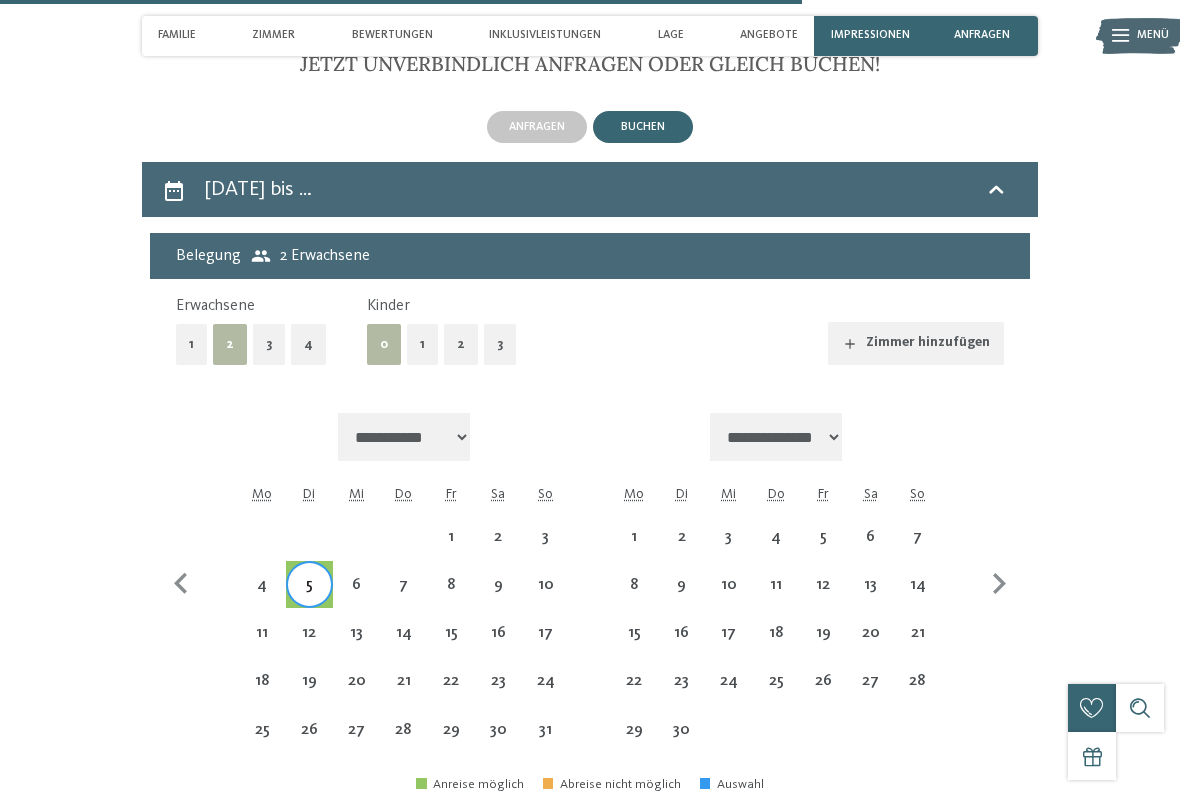 click on "1" at bounding box center (422, 344) 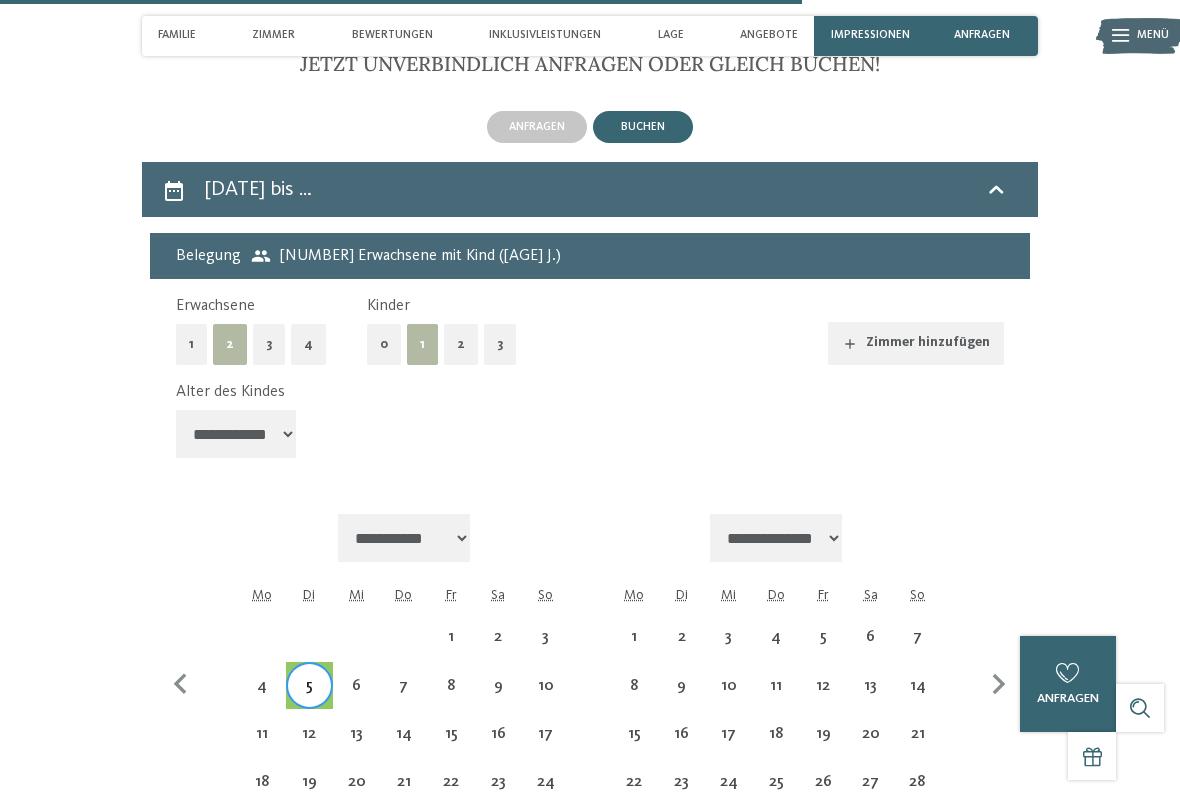 click on "**********" at bounding box center [236, 434] 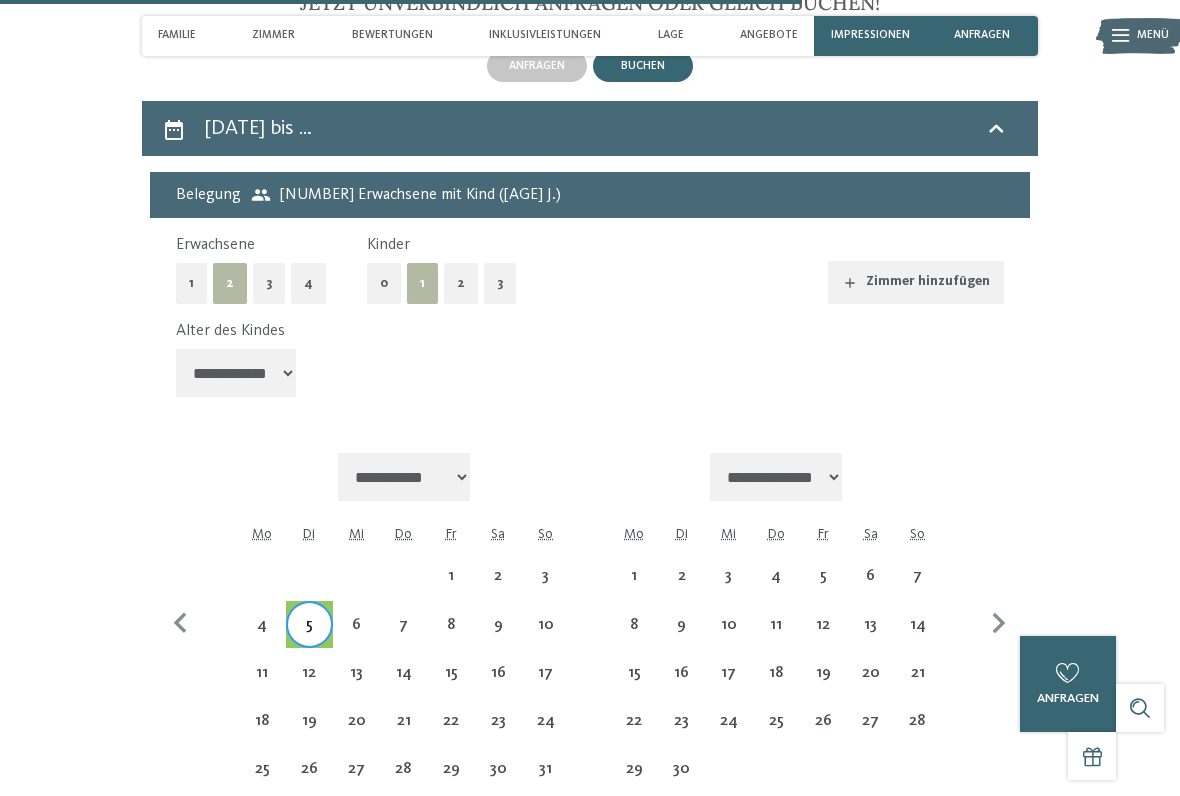 scroll, scrollTop: 5118, scrollLeft: 0, axis: vertical 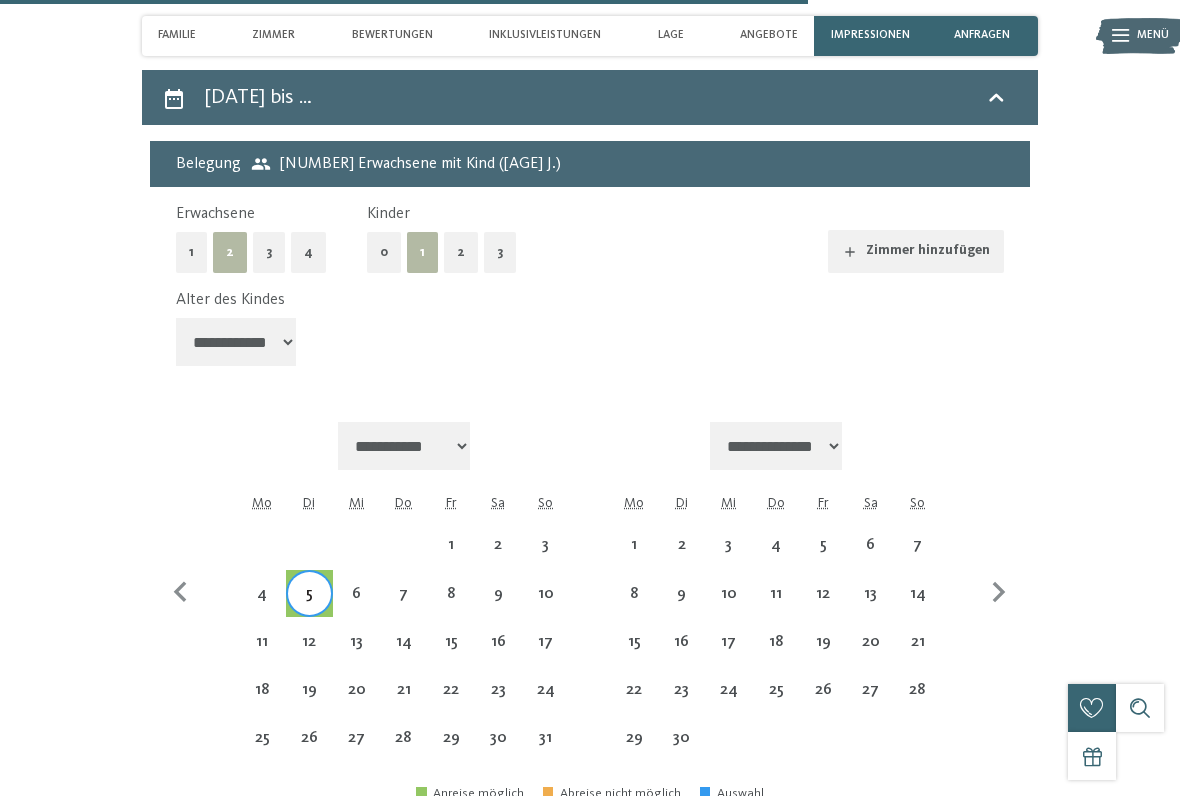 click on "4" at bounding box center (261, 607) 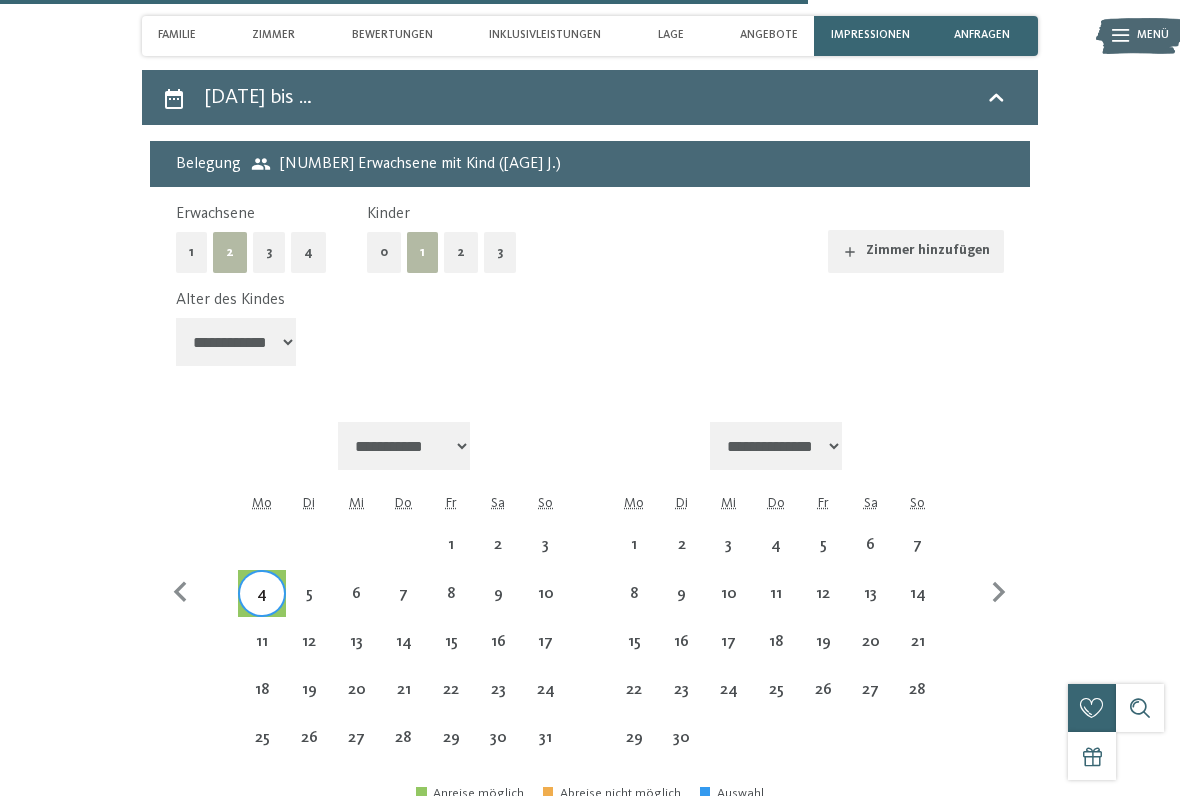 click on "8" at bounding box center (451, 607) 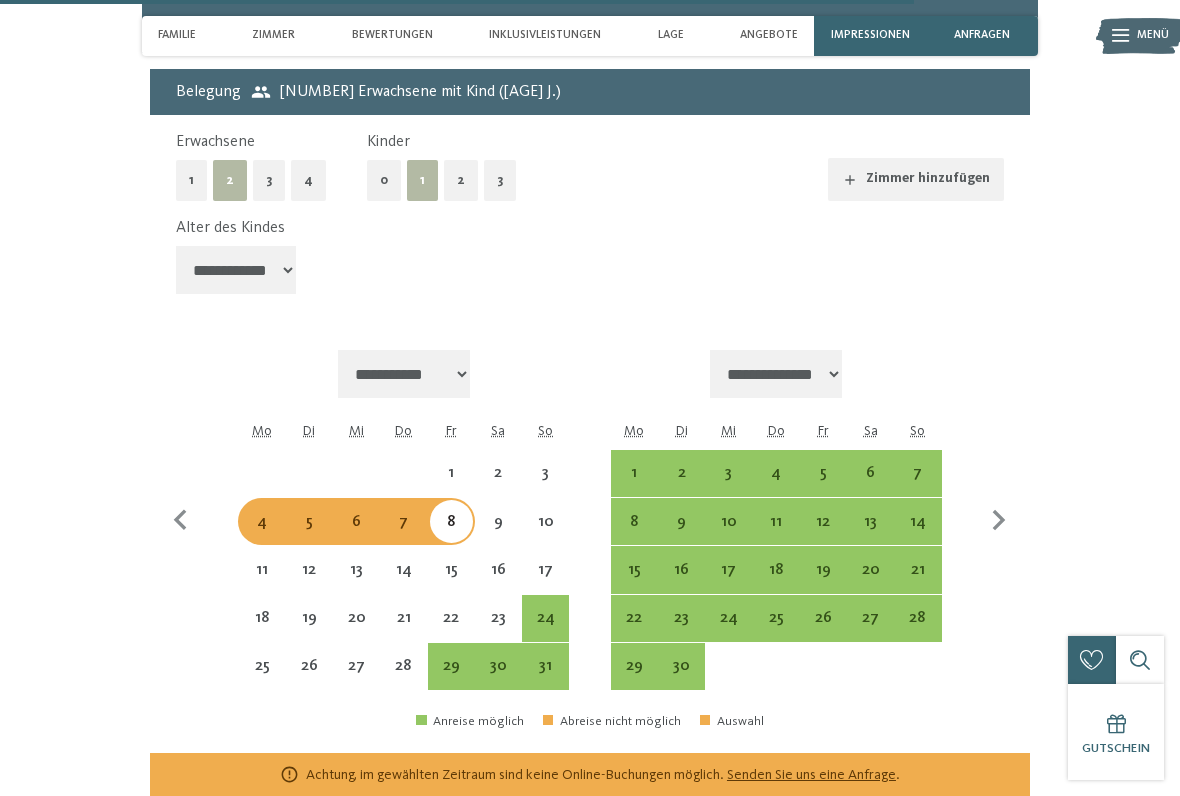 scroll, scrollTop: 5196, scrollLeft: 0, axis: vertical 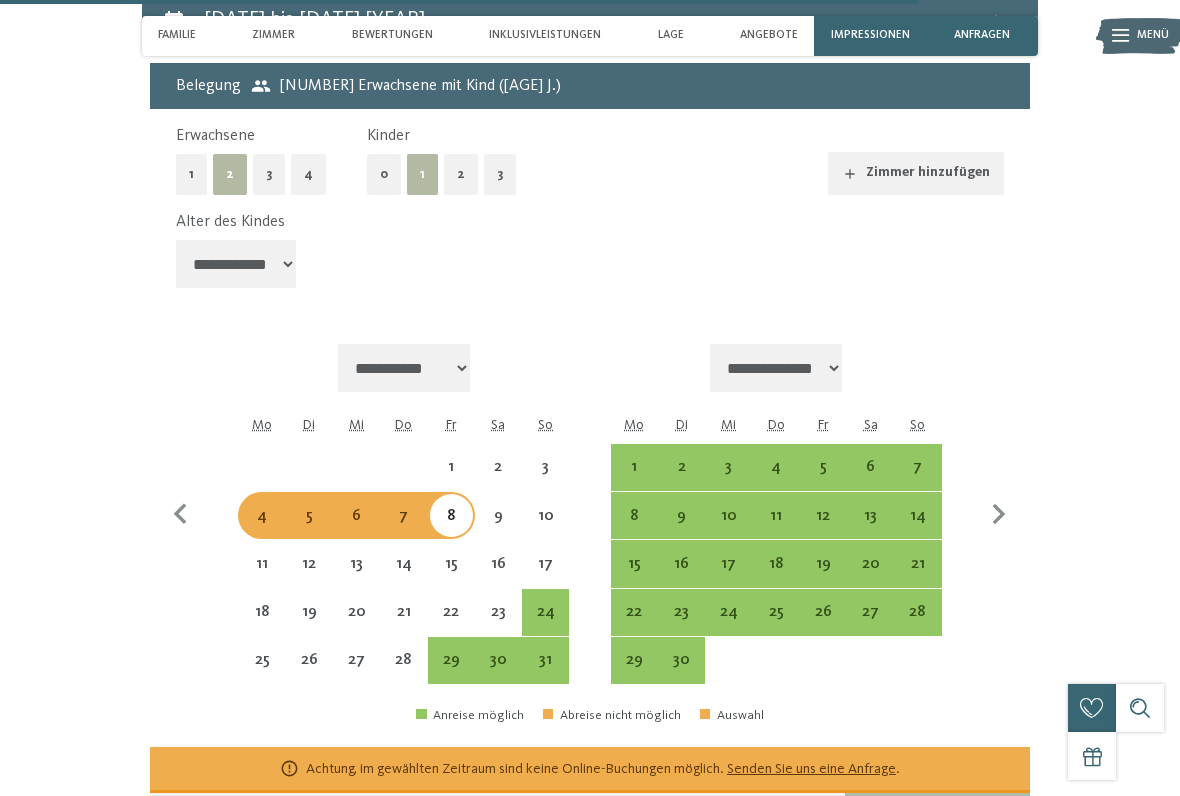 click on "8" at bounding box center (451, 529) 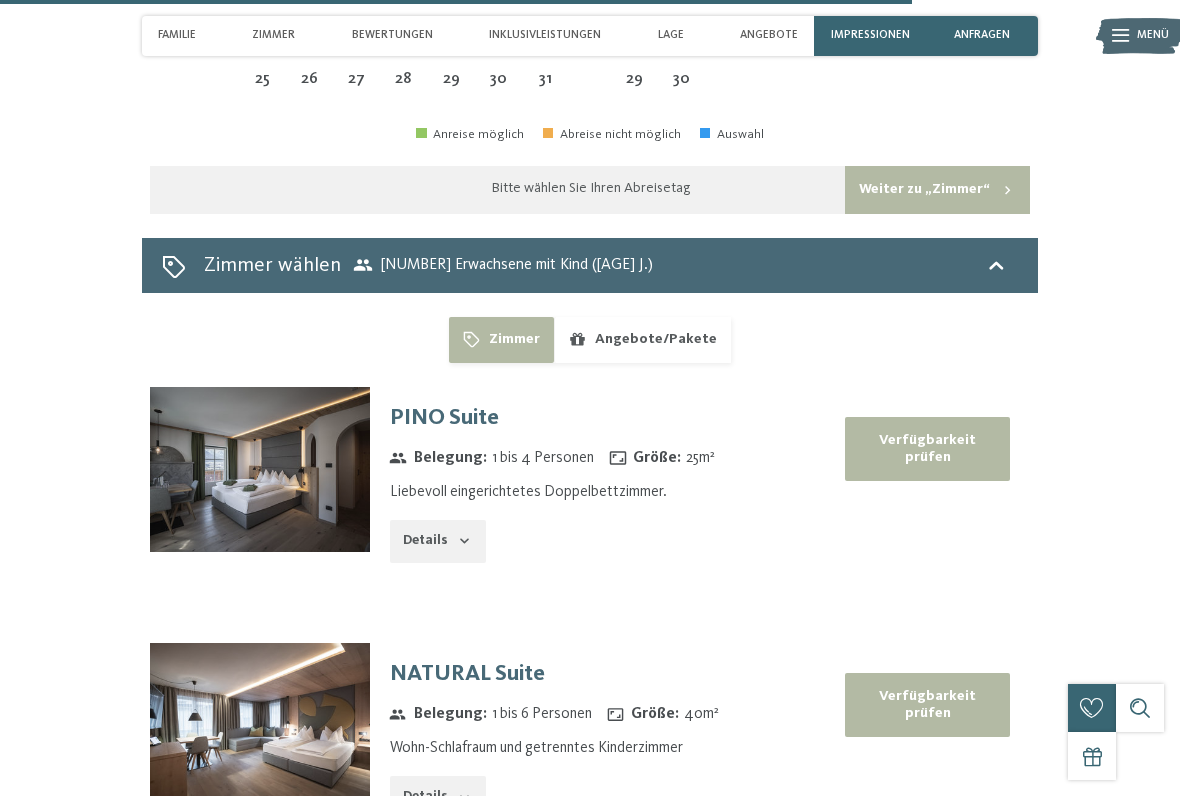 scroll, scrollTop: 5778, scrollLeft: 0, axis: vertical 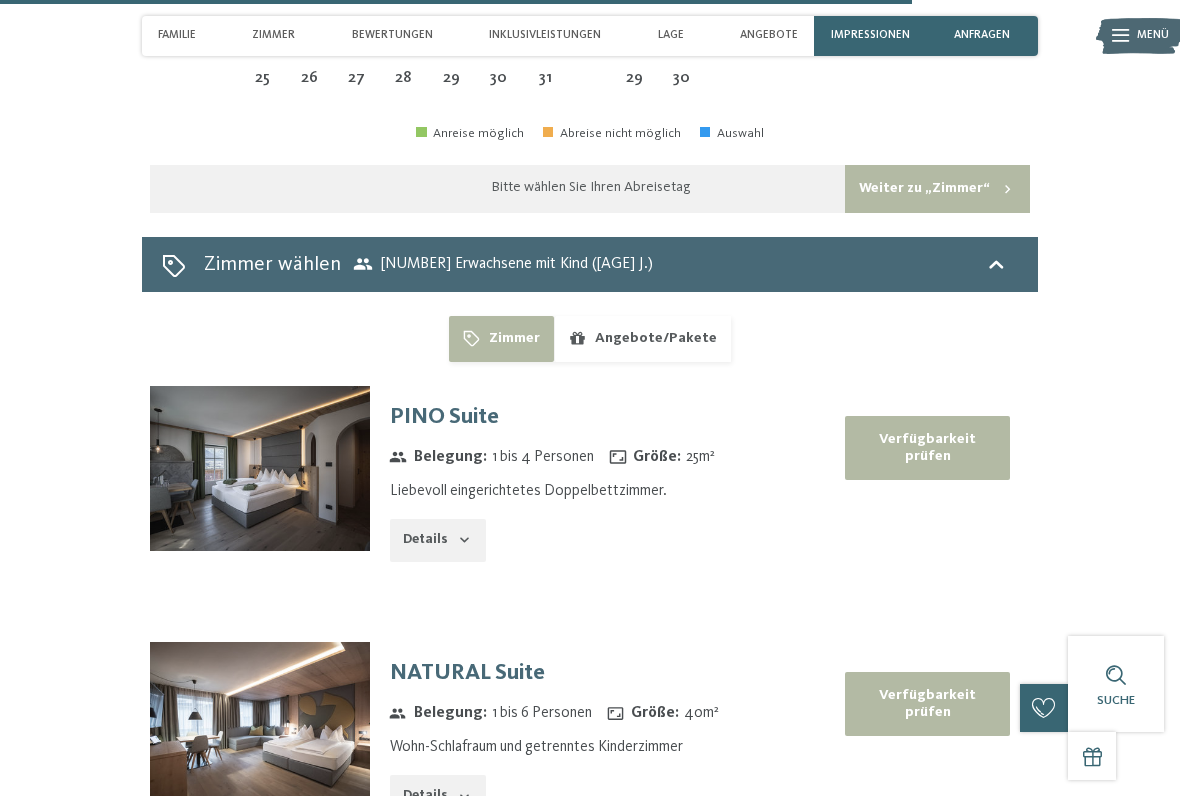 click on "Verfügbarkeit prüfen" at bounding box center [931, 465] 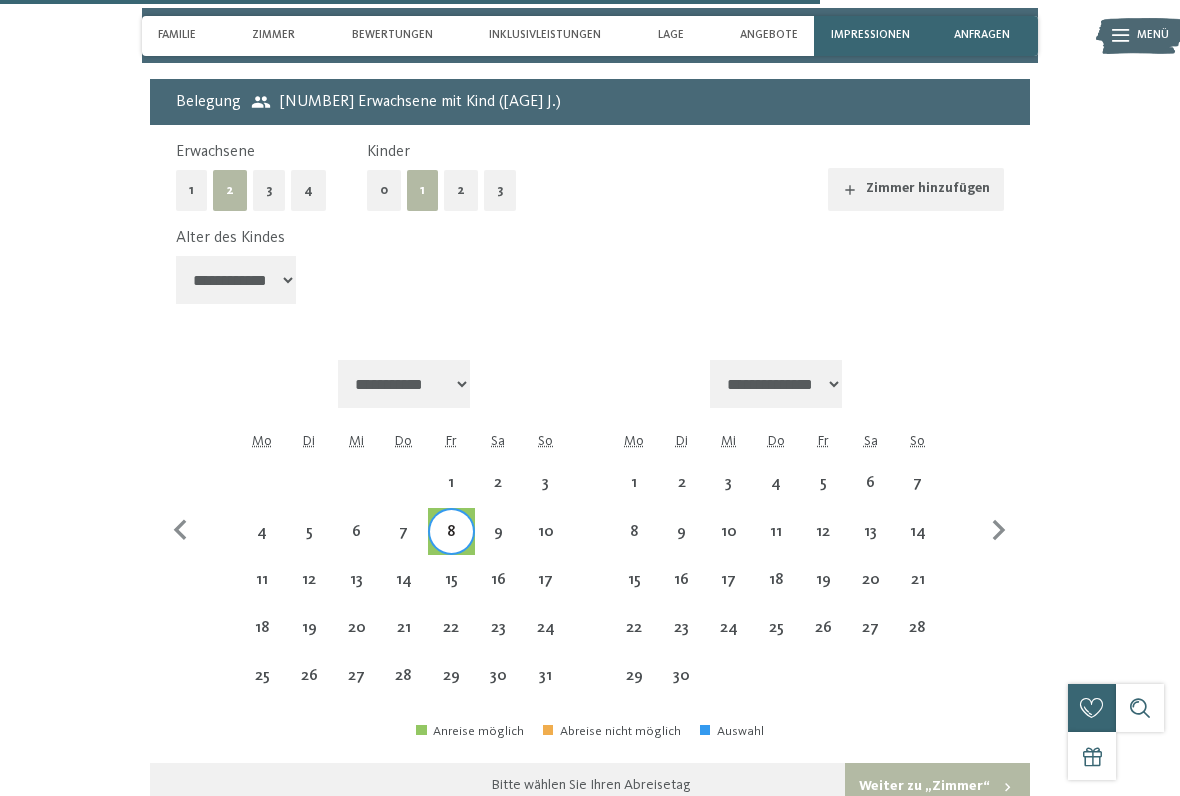 click on "**********" at bounding box center (589, 530) 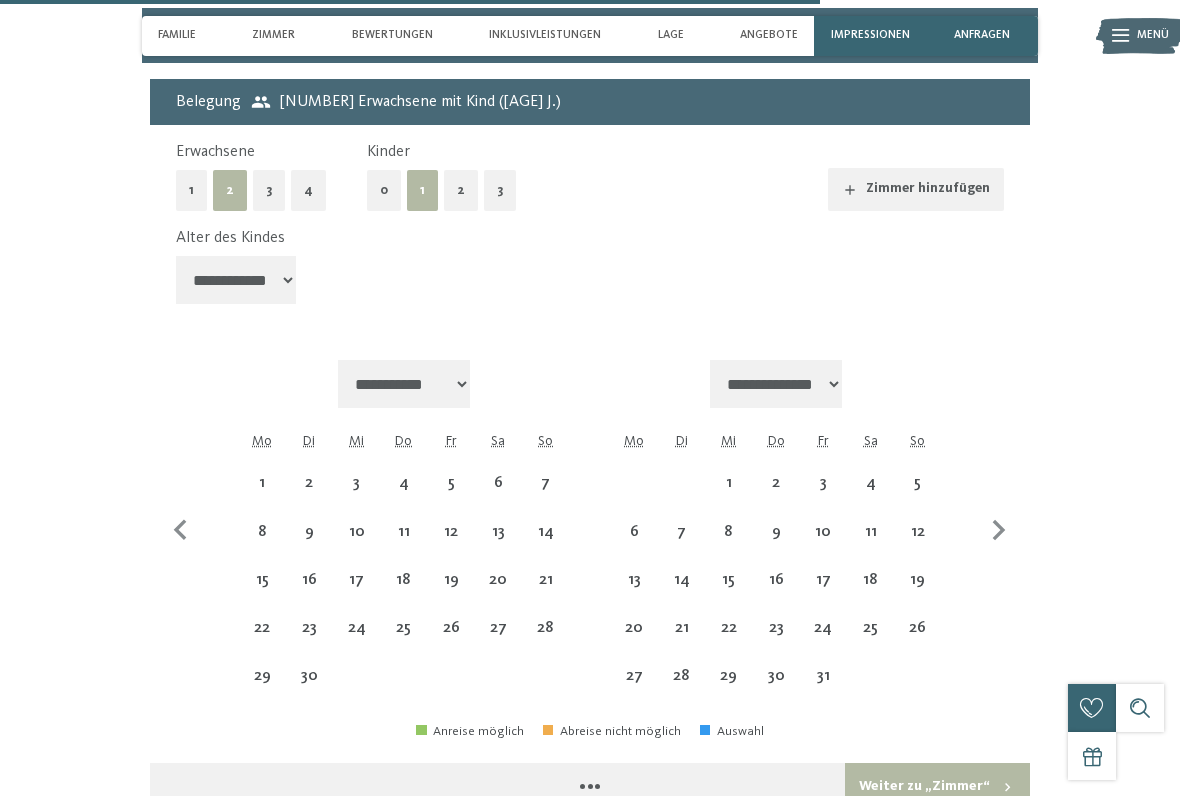 select on "**********" 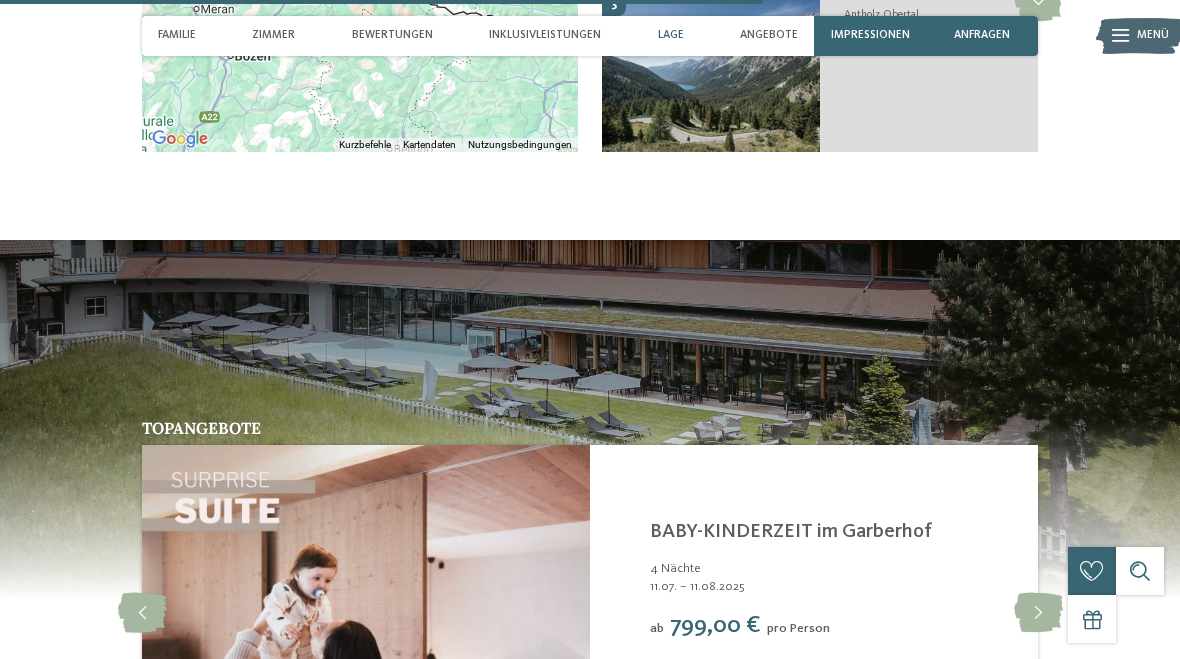 click on "Familie" at bounding box center [177, 35] 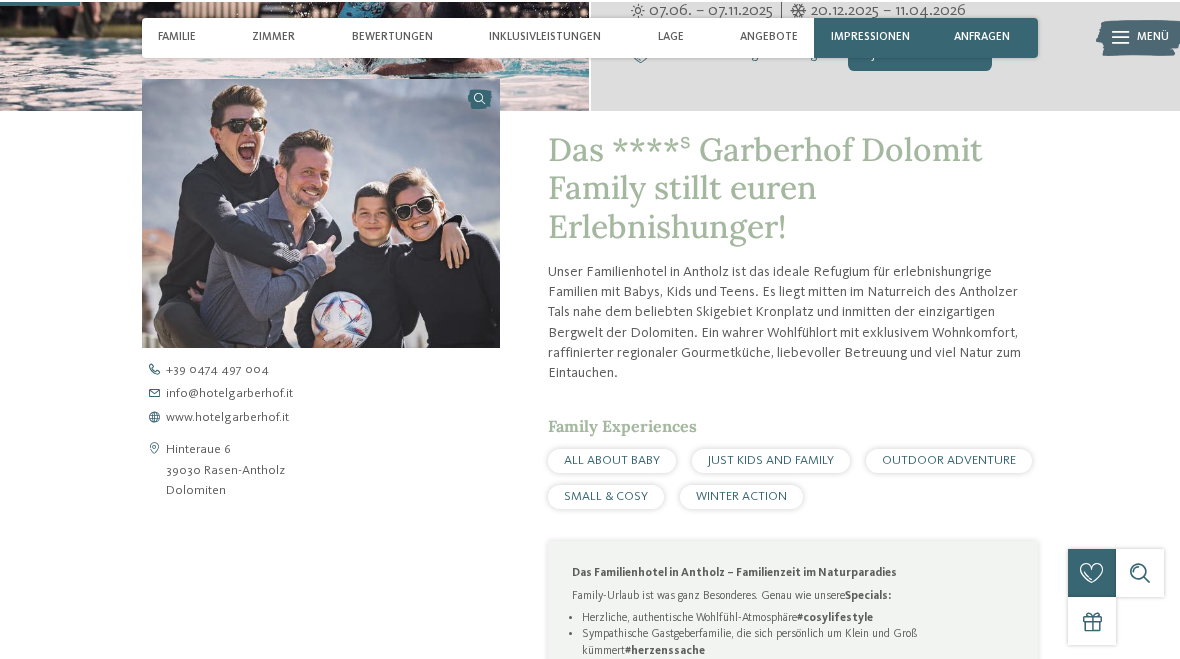 scroll, scrollTop: 436, scrollLeft: 0, axis: vertical 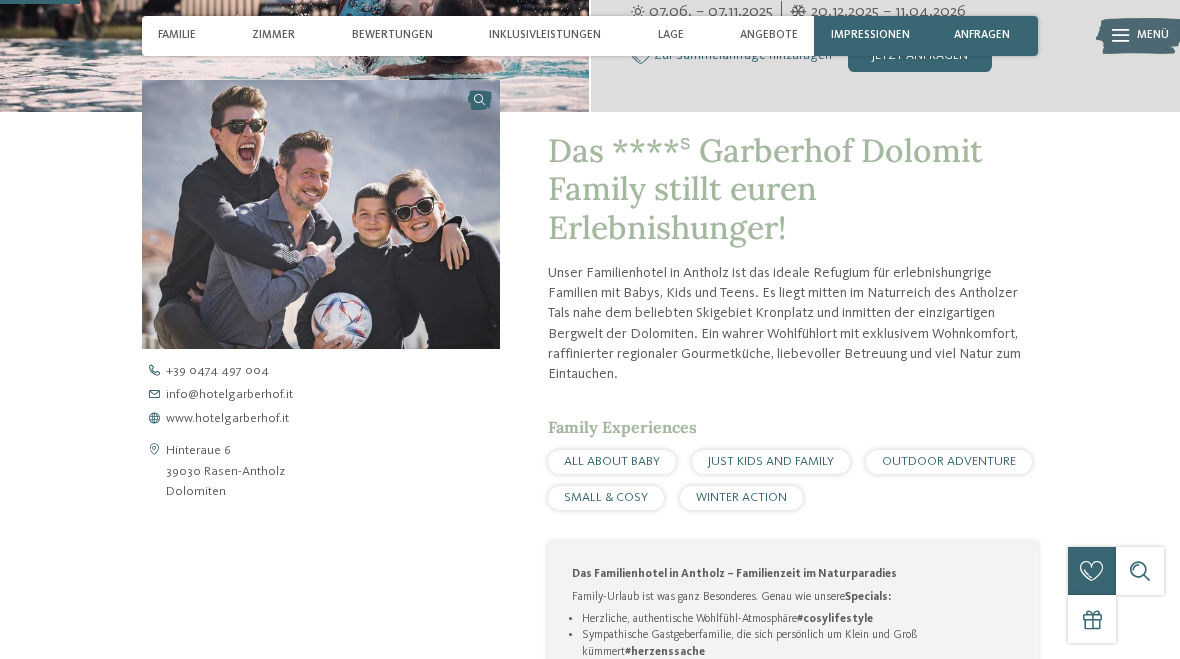 click on "Zimmer" at bounding box center (273, 36) 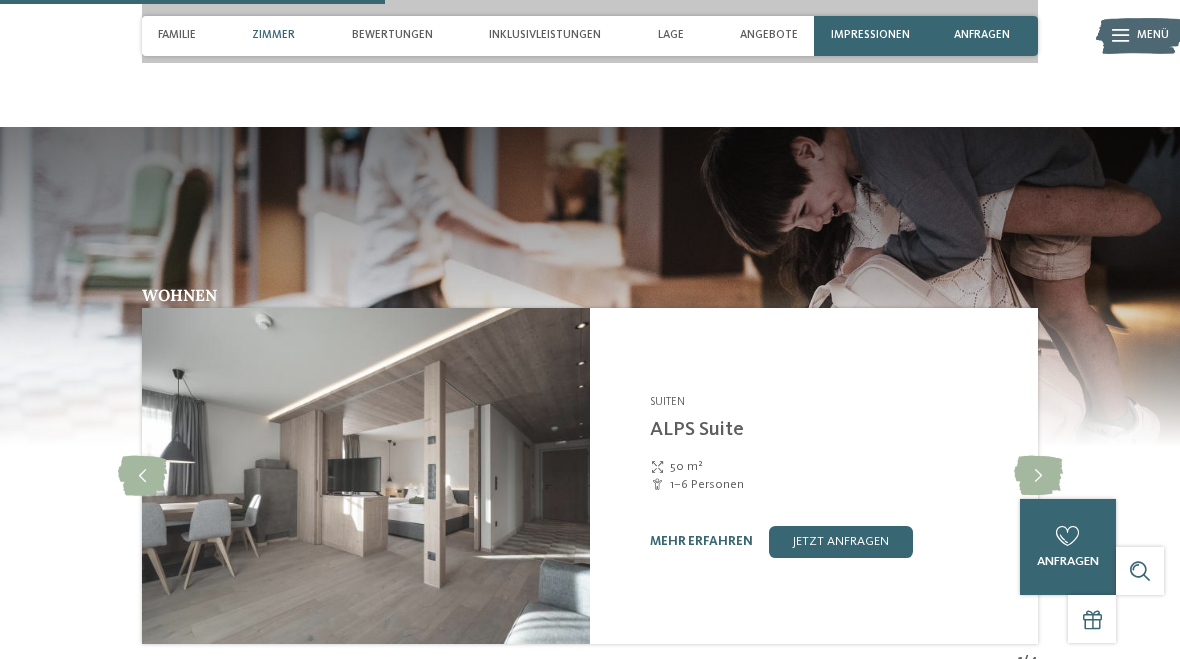 scroll, scrollTop: 2106, scrollLeft: 0, axis: vertical 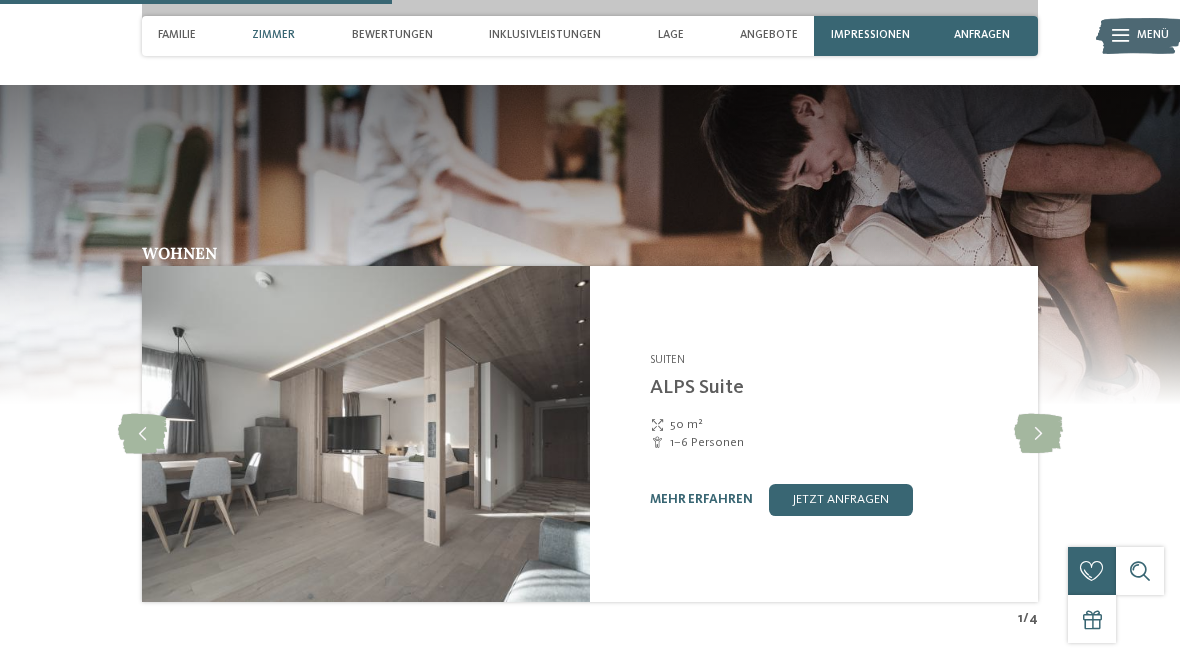 click on "Bewertungen" at bounding box center [392, 36] 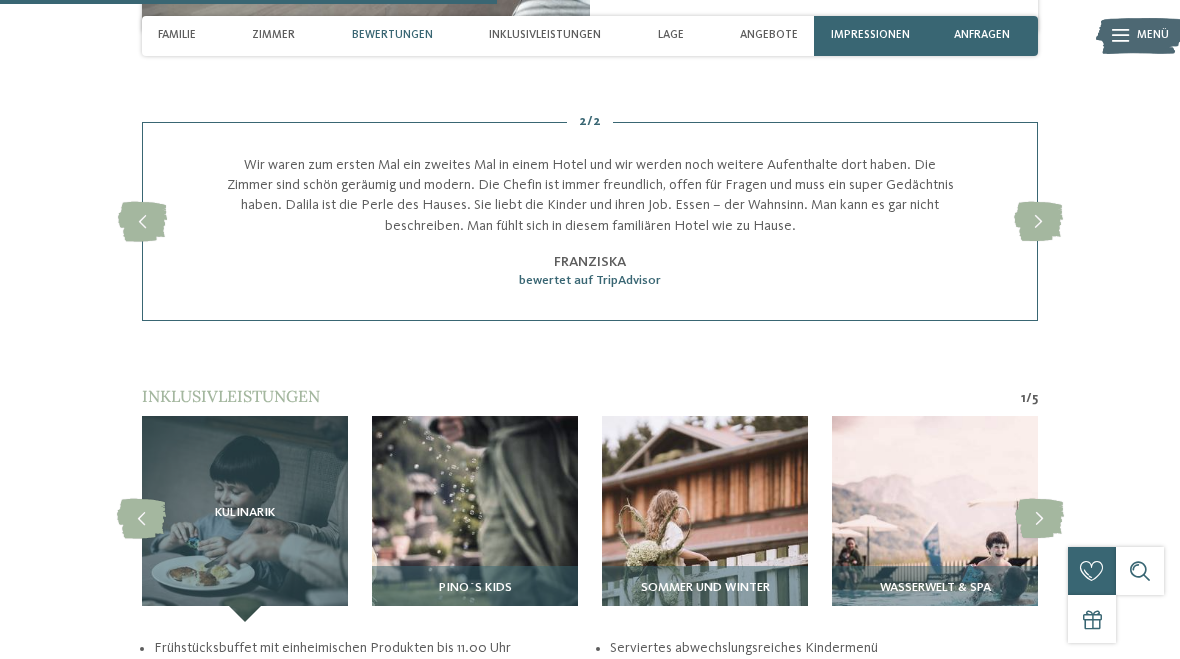 scroll, scrollTop: 2712, scrollLeft: 0, axis: vertical 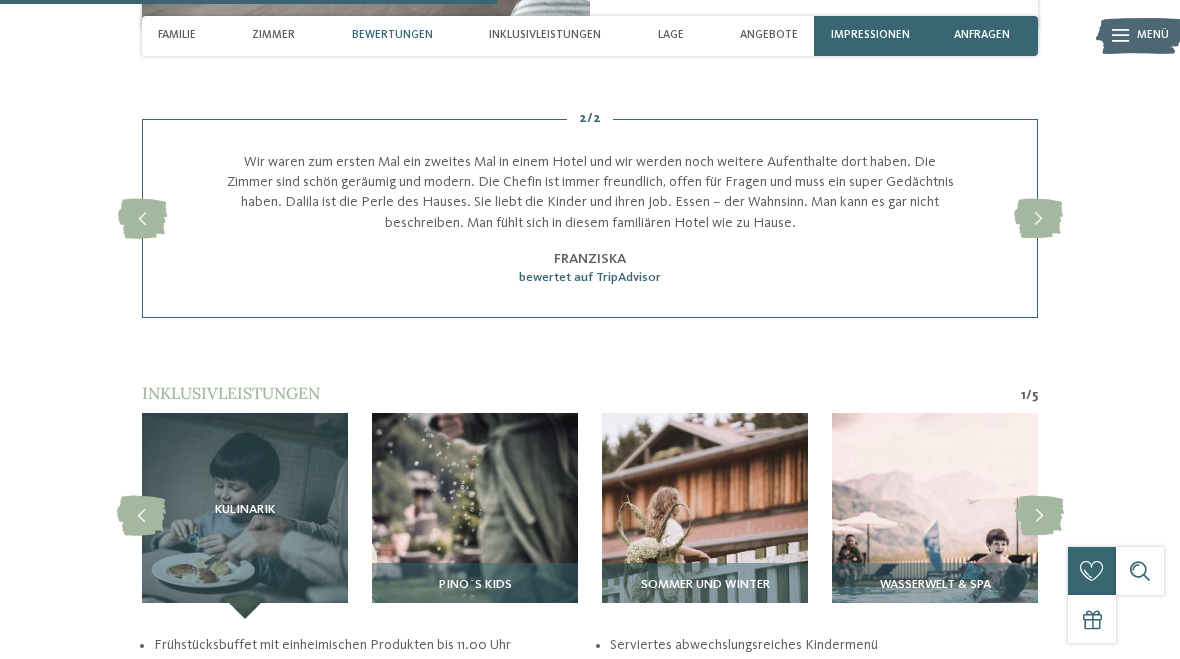 click on "Lage" at bounding box center [671, 35] 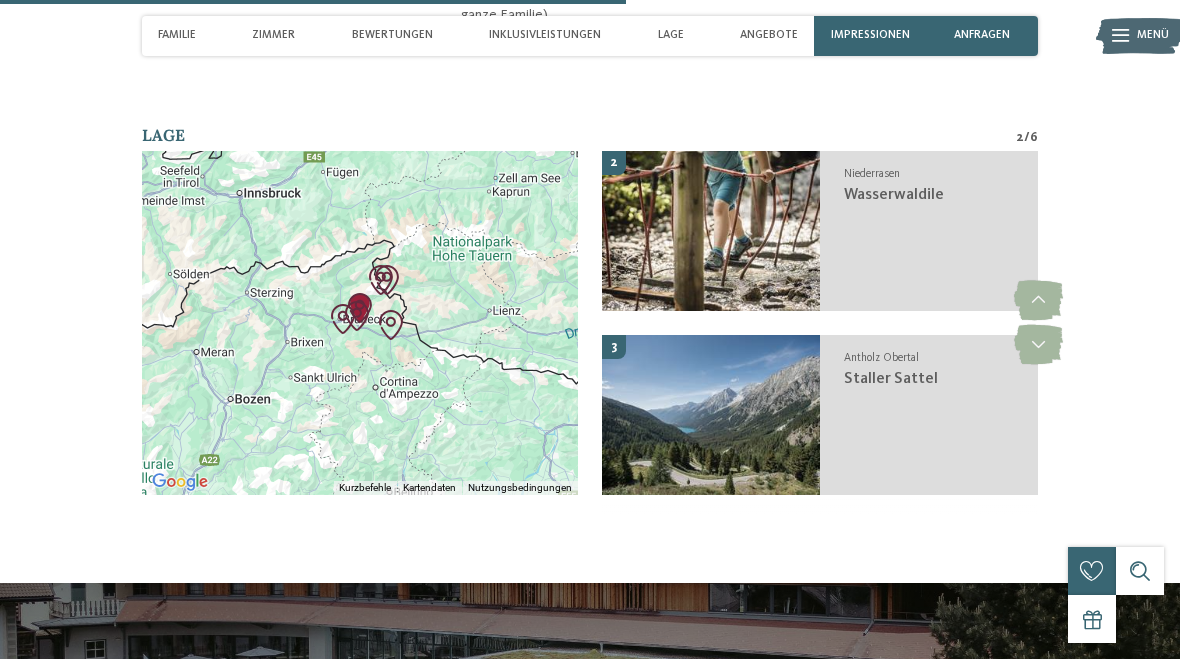 scroll, scrollTop: 3820, scrollLeft: 0, axis: vertical 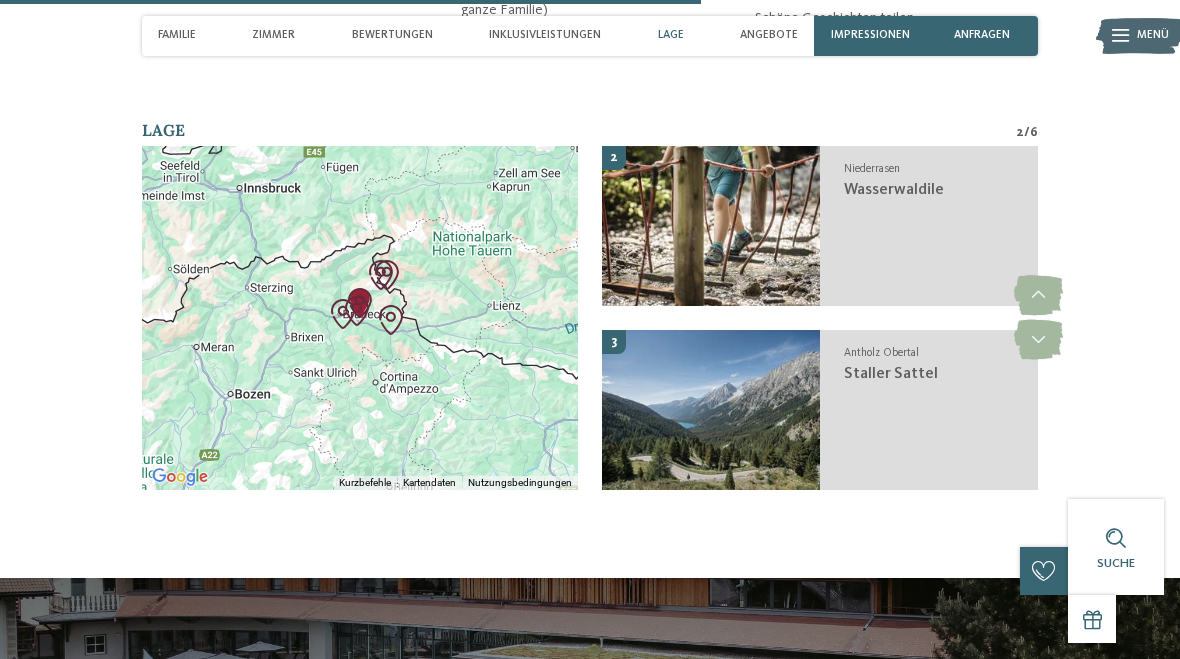 click on "Angebote" at bounding box center [769, 35] 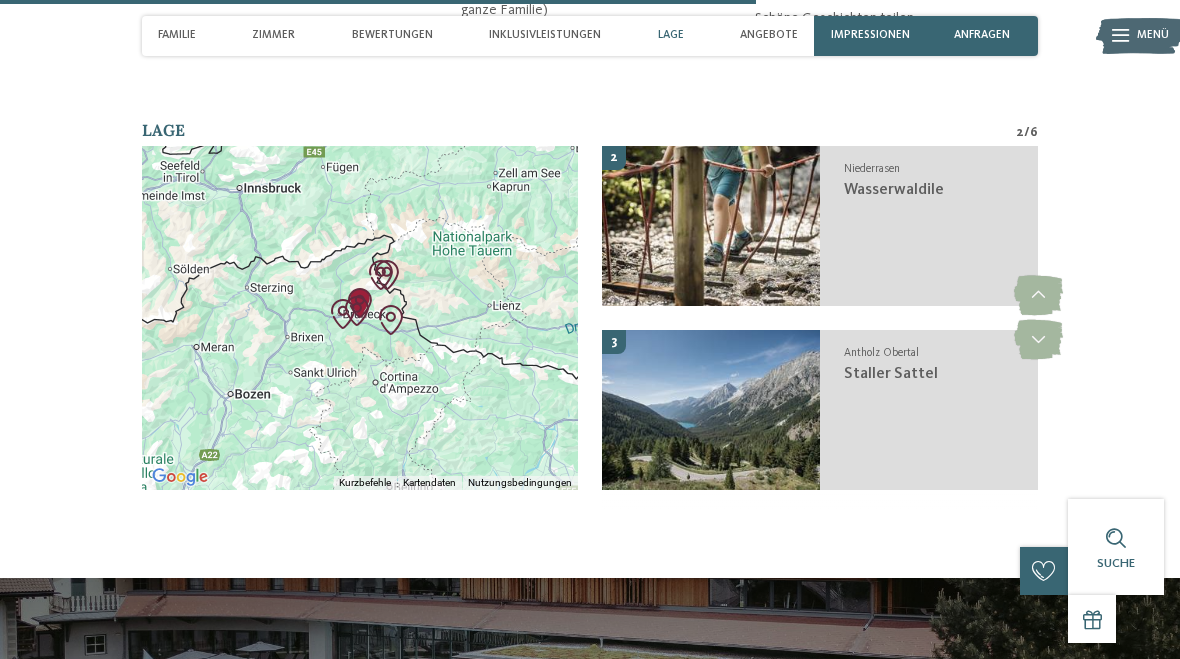 scroll, scrollTop: 4278, scrollLeft: 0, axis: vertical 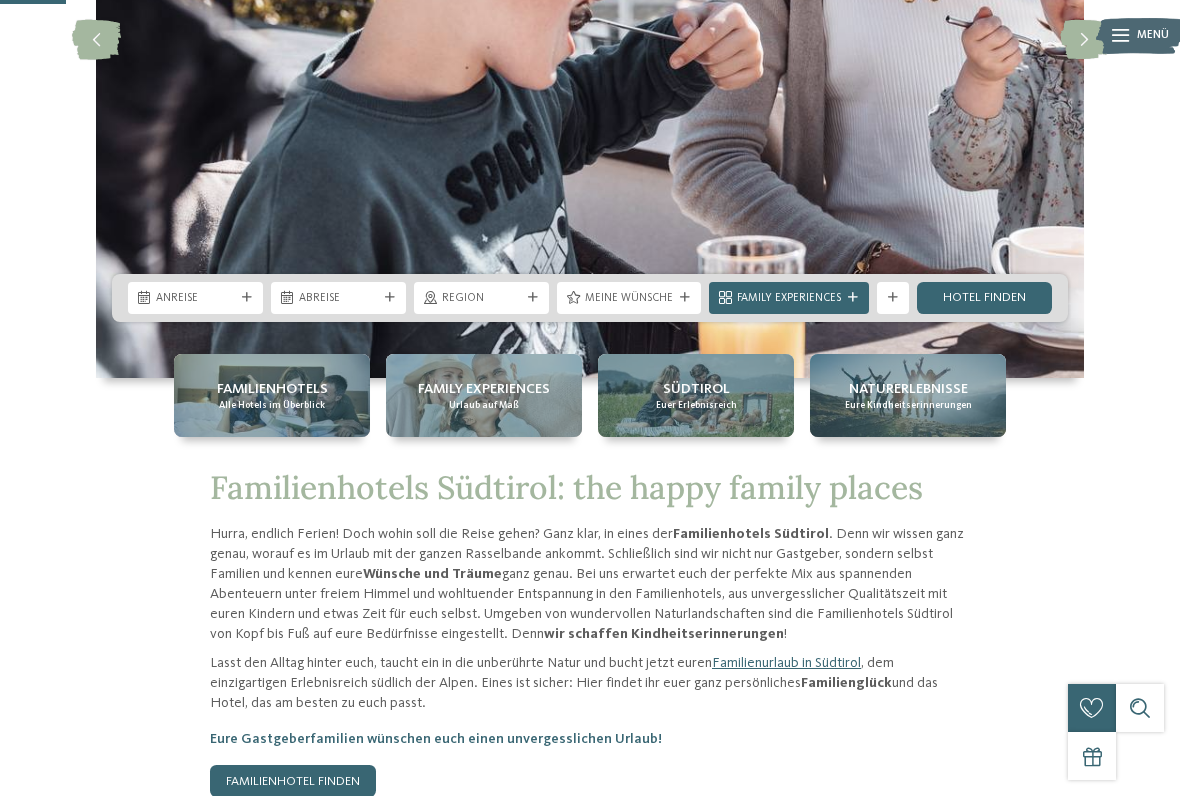 click on "Meine Wünsche" at bounding box center (629, 299) 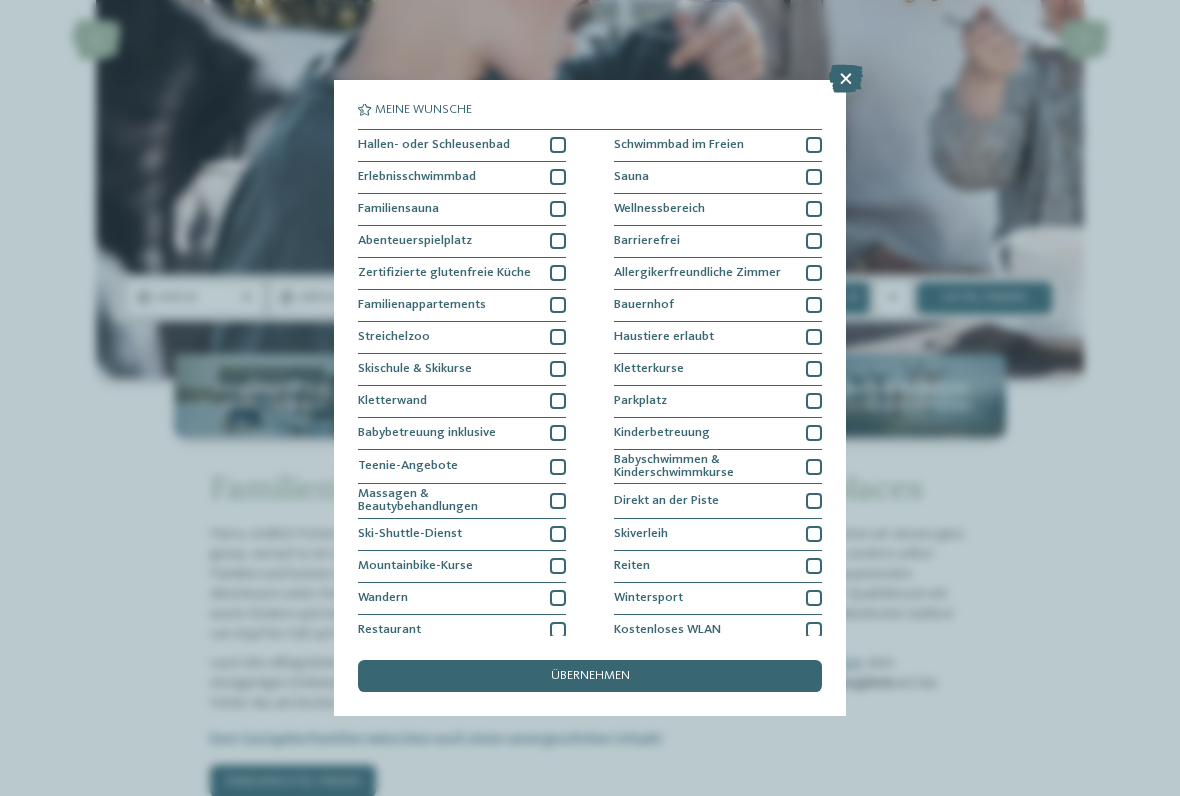 click at bounding box center (558, 433) 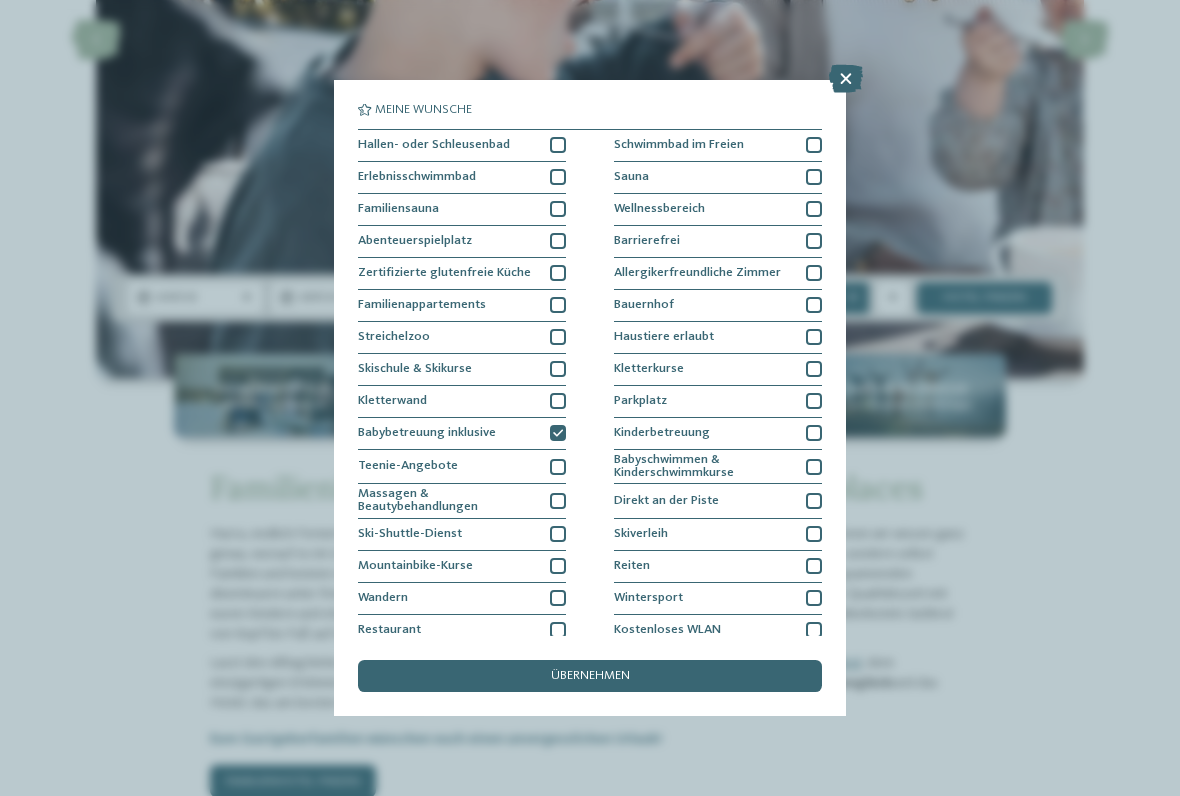click on "übernehmen" at bounding box center (590, 676) 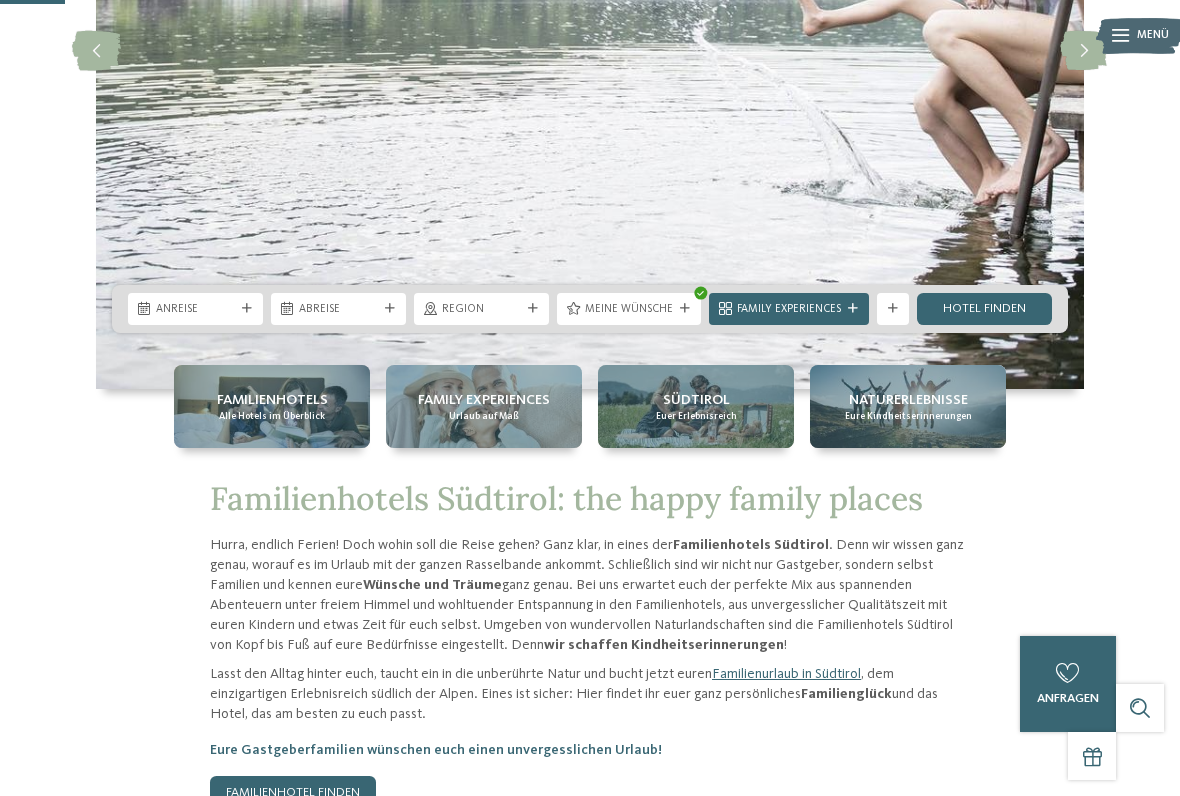 scroll, scrollTop: 396, scrollLeft: 0, axis: vertical 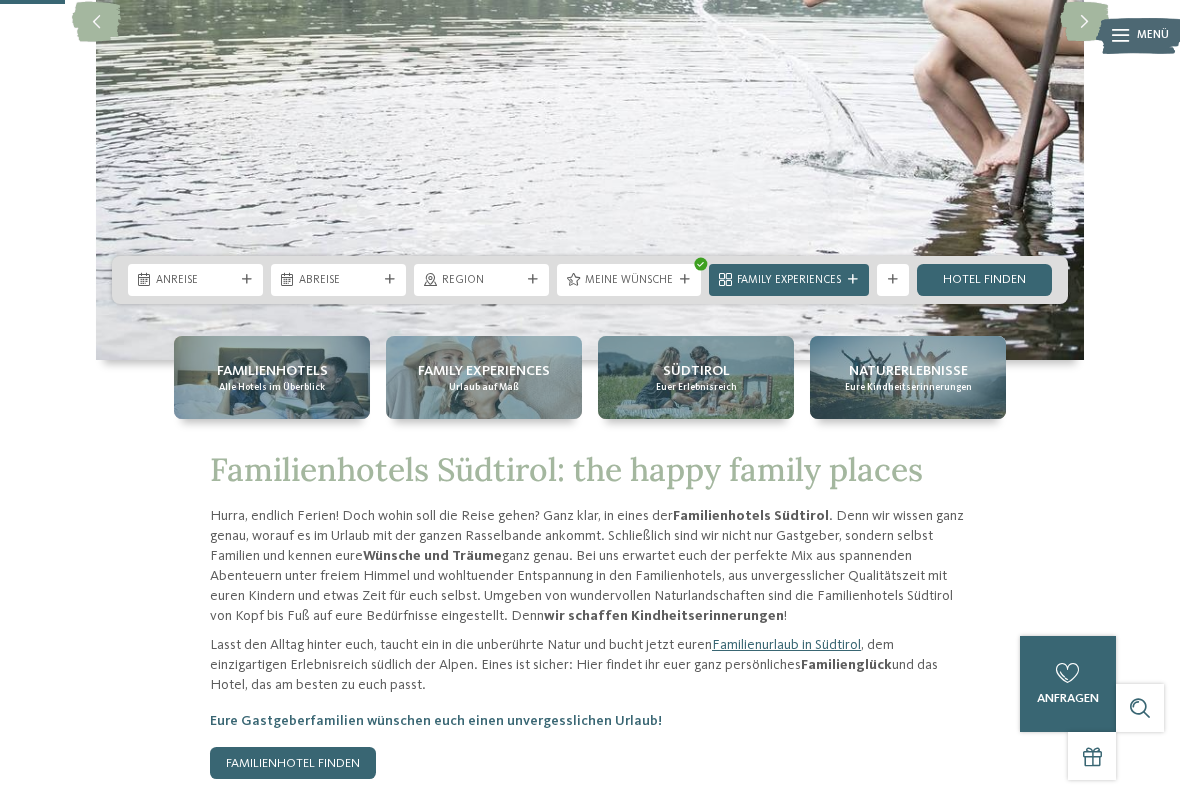 click on "Hotel finden" at bounding box center [984, 280] 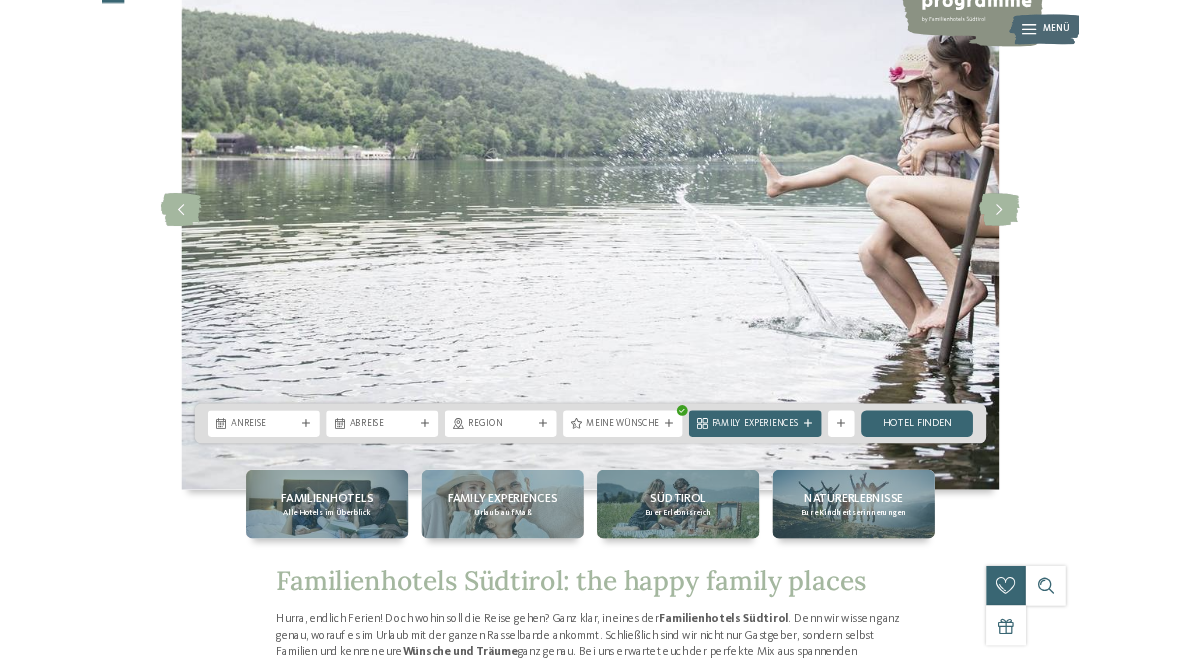 scroll, scrollTop: 0, scrollLeft: 0, axis: both 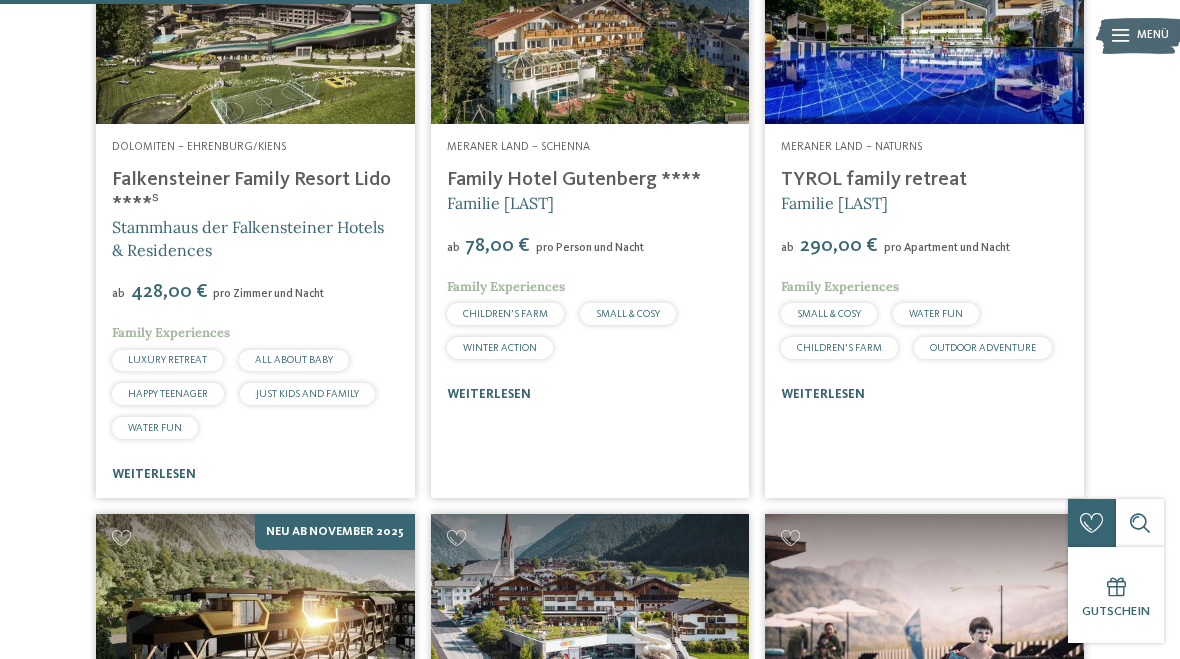 click at bounding box center [924, 34] 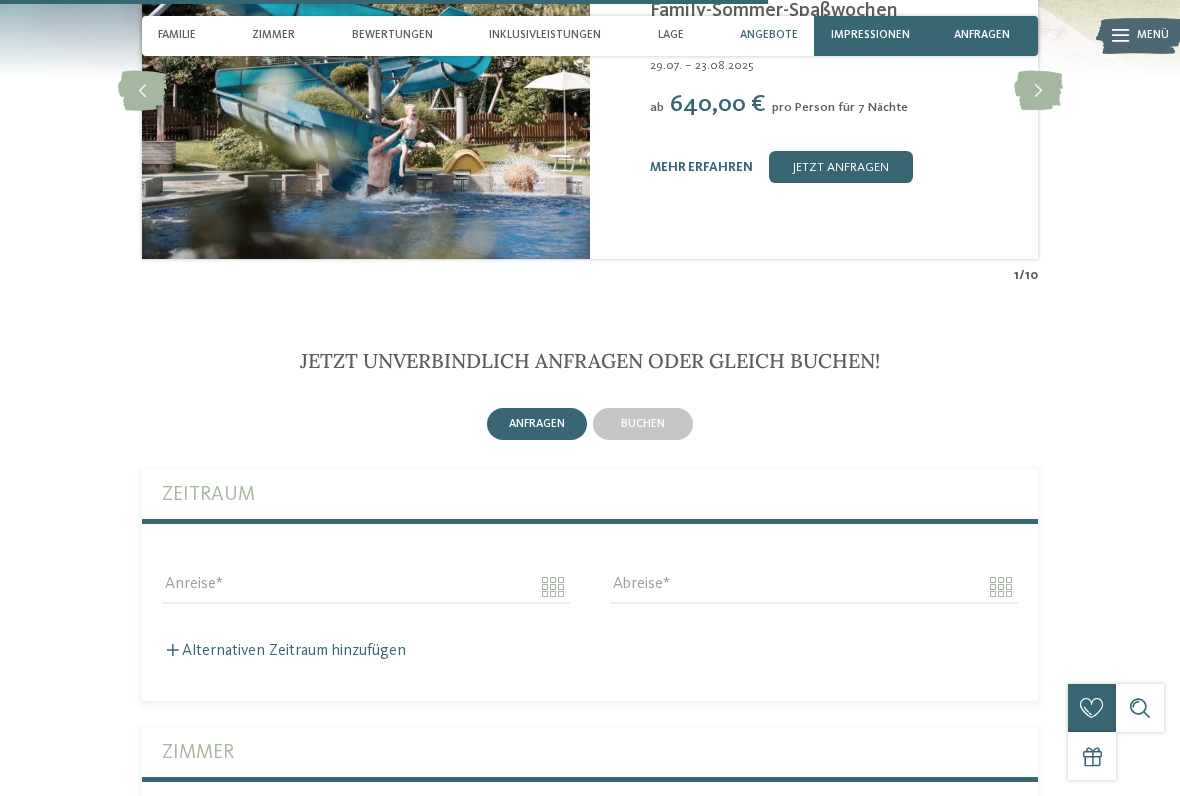 scroll, scrollTop: 3569, scrollLeft: 0, axis: vertical 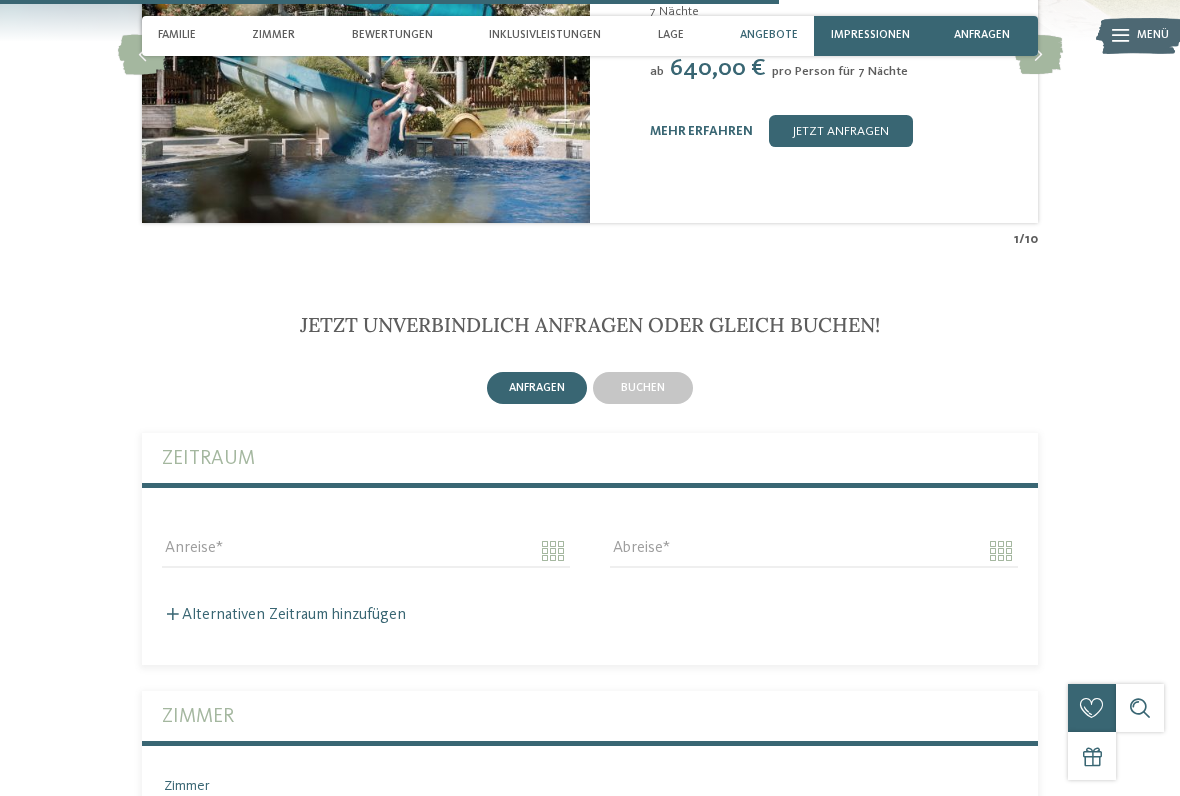 click on "buchen" at bounding box center [643, 388] 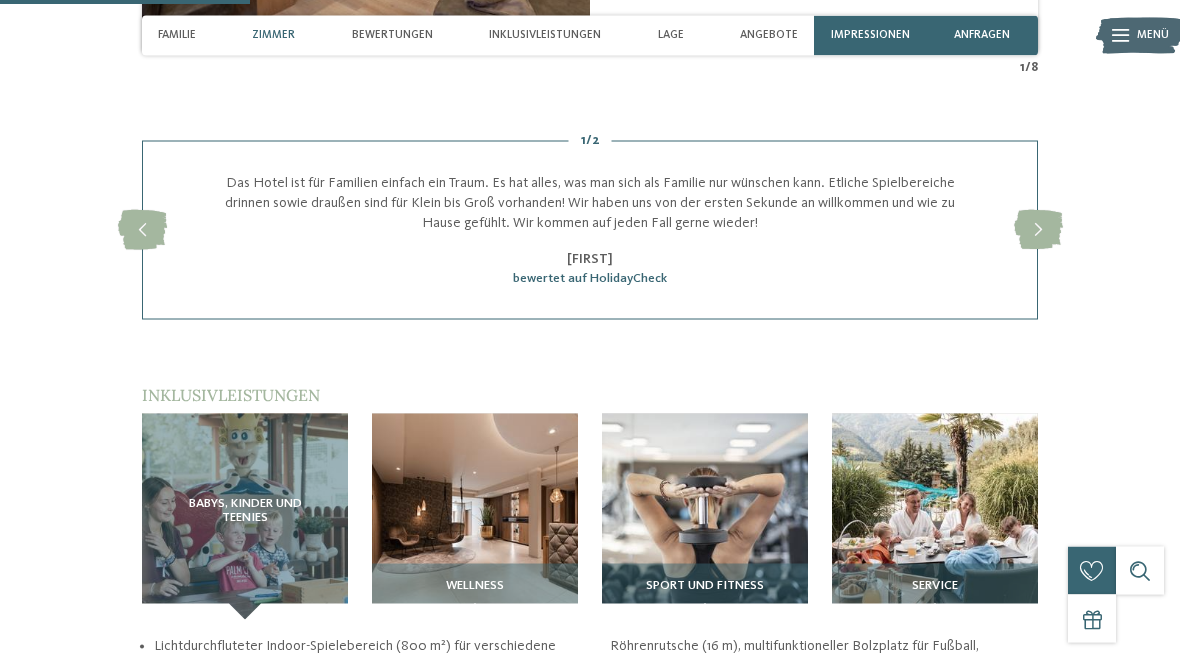 scroll, scrollTop: 1744, scrollLeft: 0, axis: vertical 